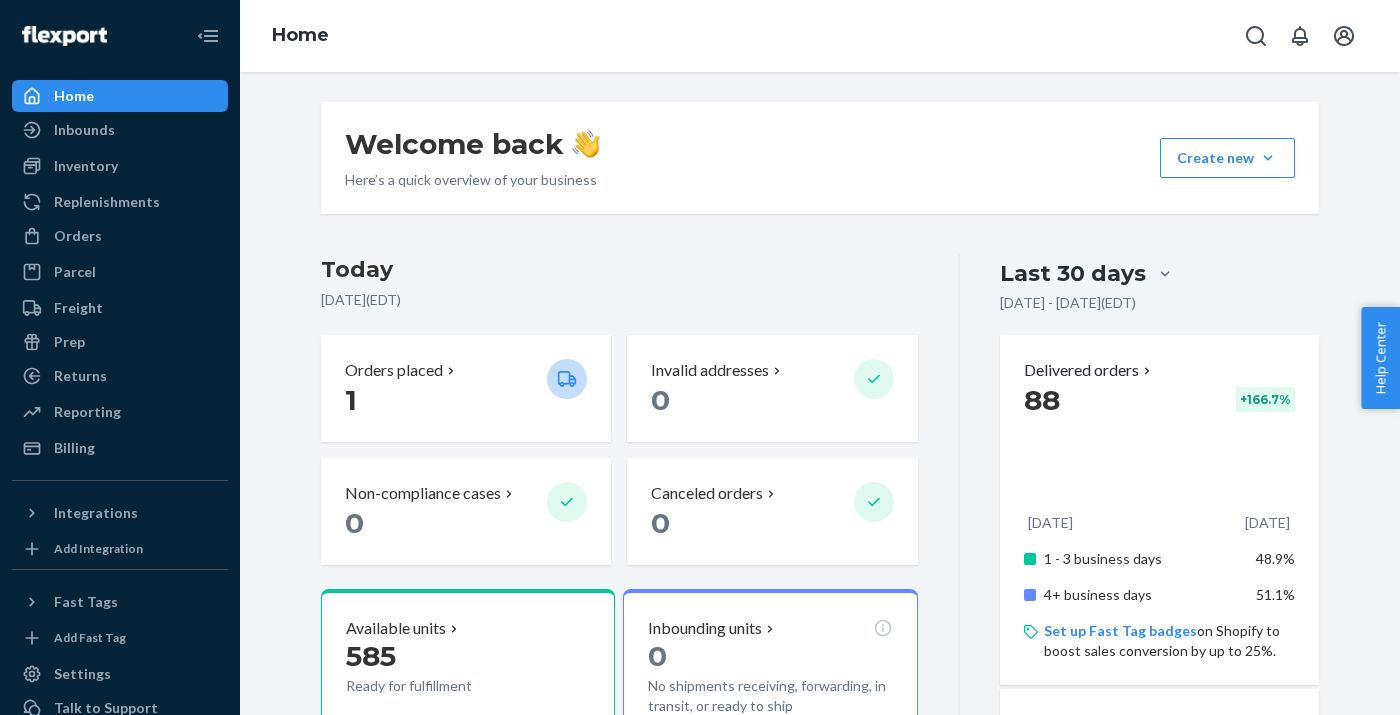 scroll, scrollTop: 0, scrollLeft: 0, axis: both 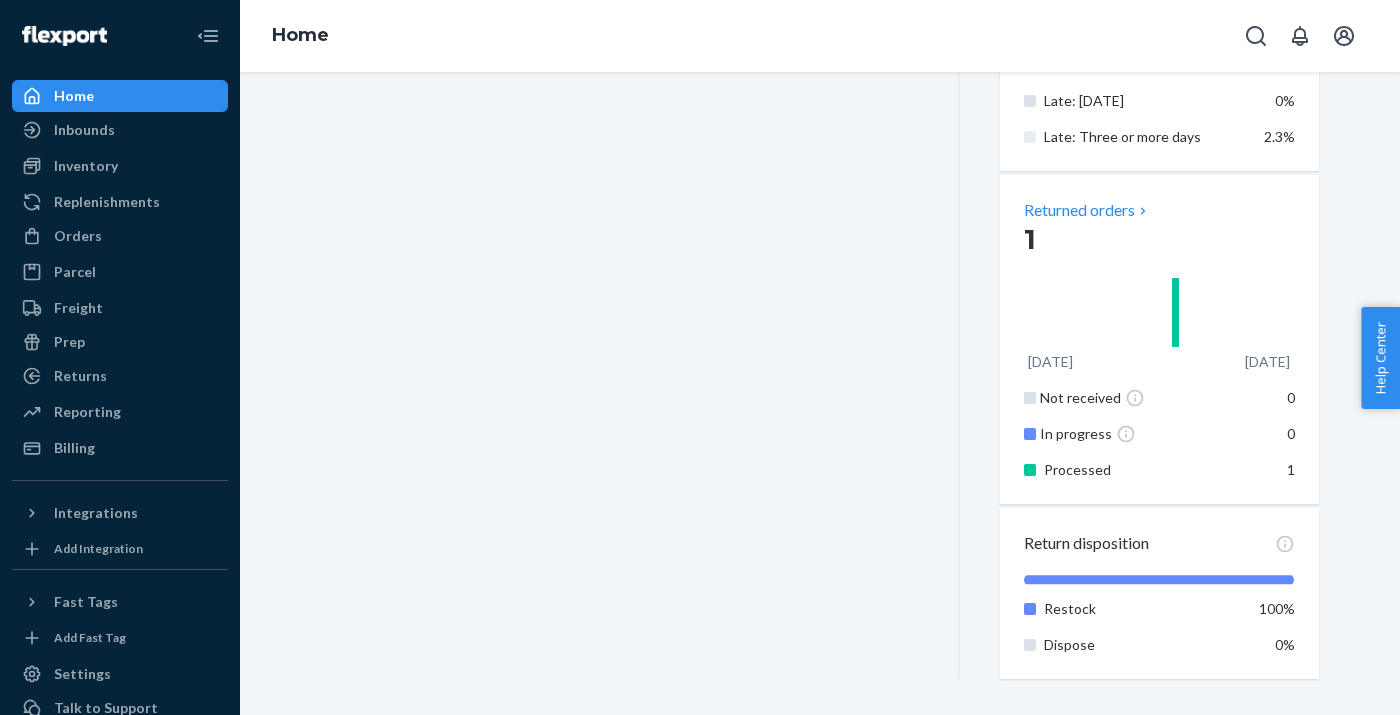 click on "Returned orders" at bounding box center [1087, 210] 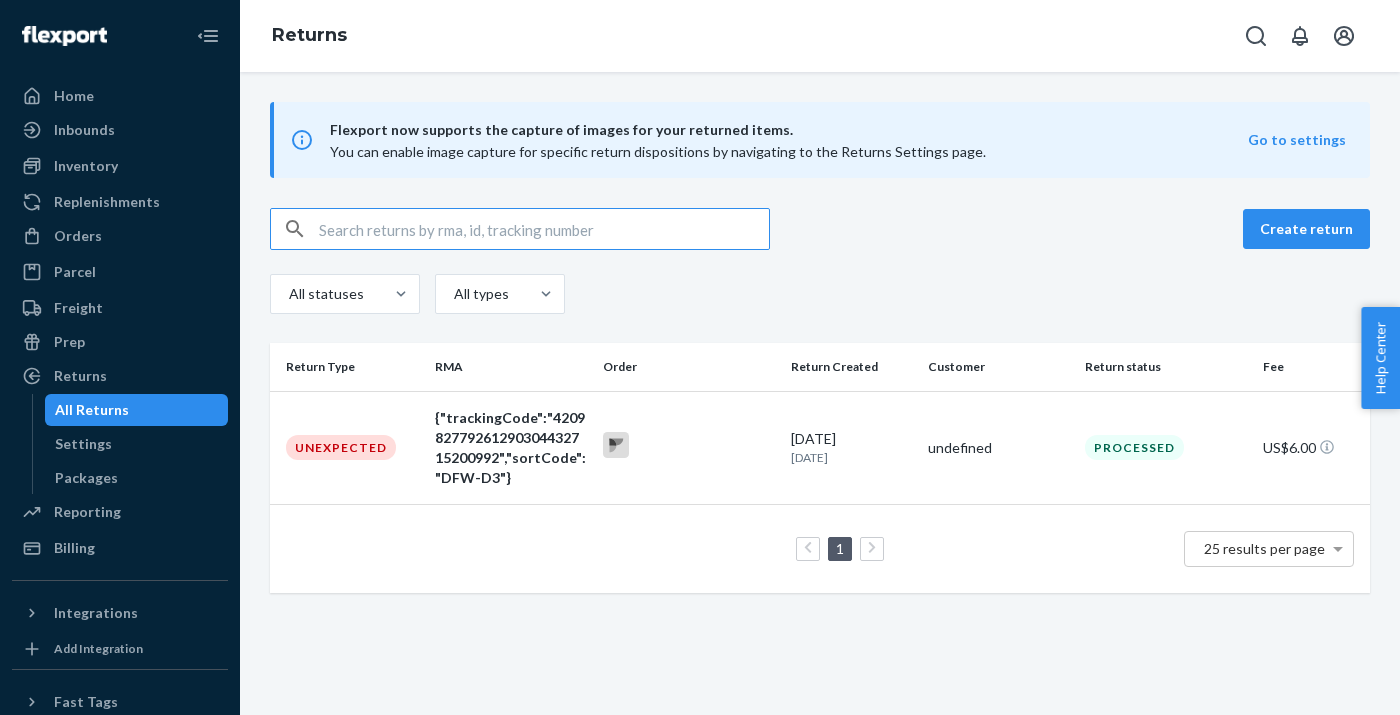 scroll, scrollTop: 0, scrollLeft: 0, axis: both 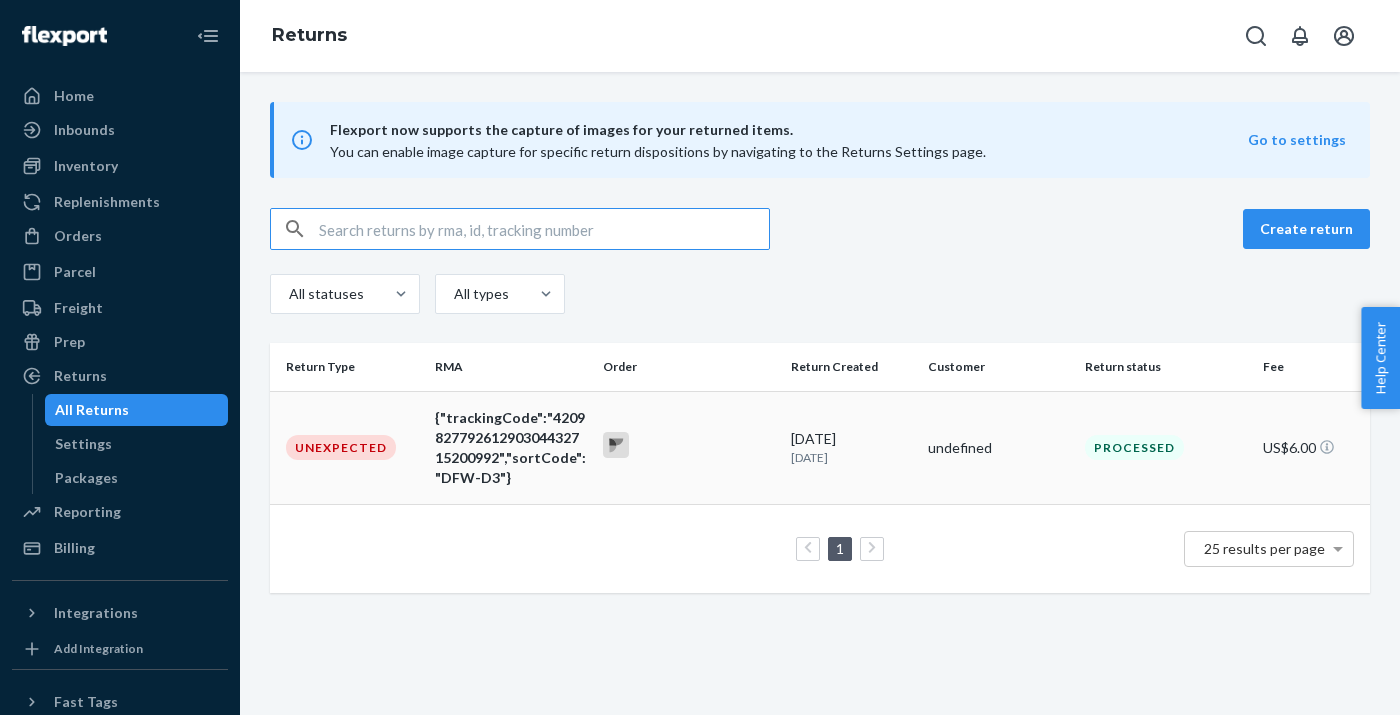 click on "Processed" at bounding box center [1166, 447] 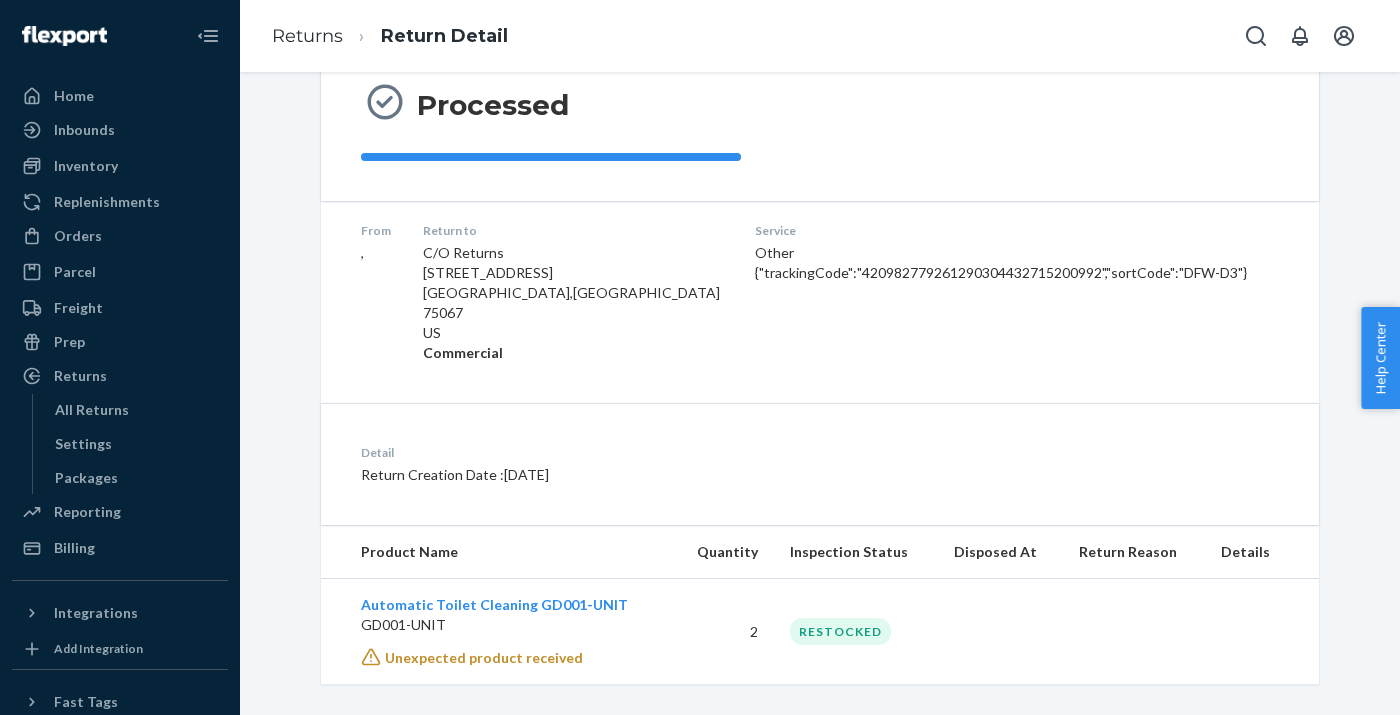 scroll, scrollTop: 287, scrollLeft: 0, axis: vertical 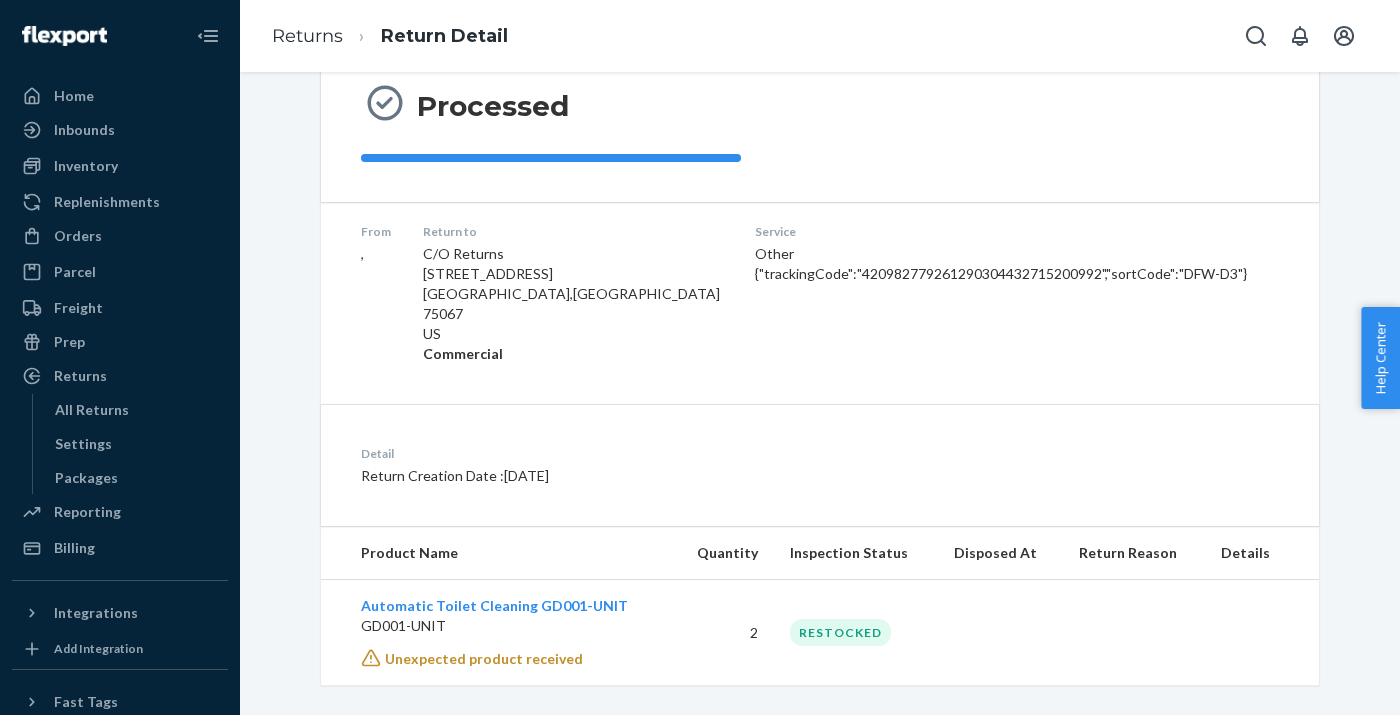 click 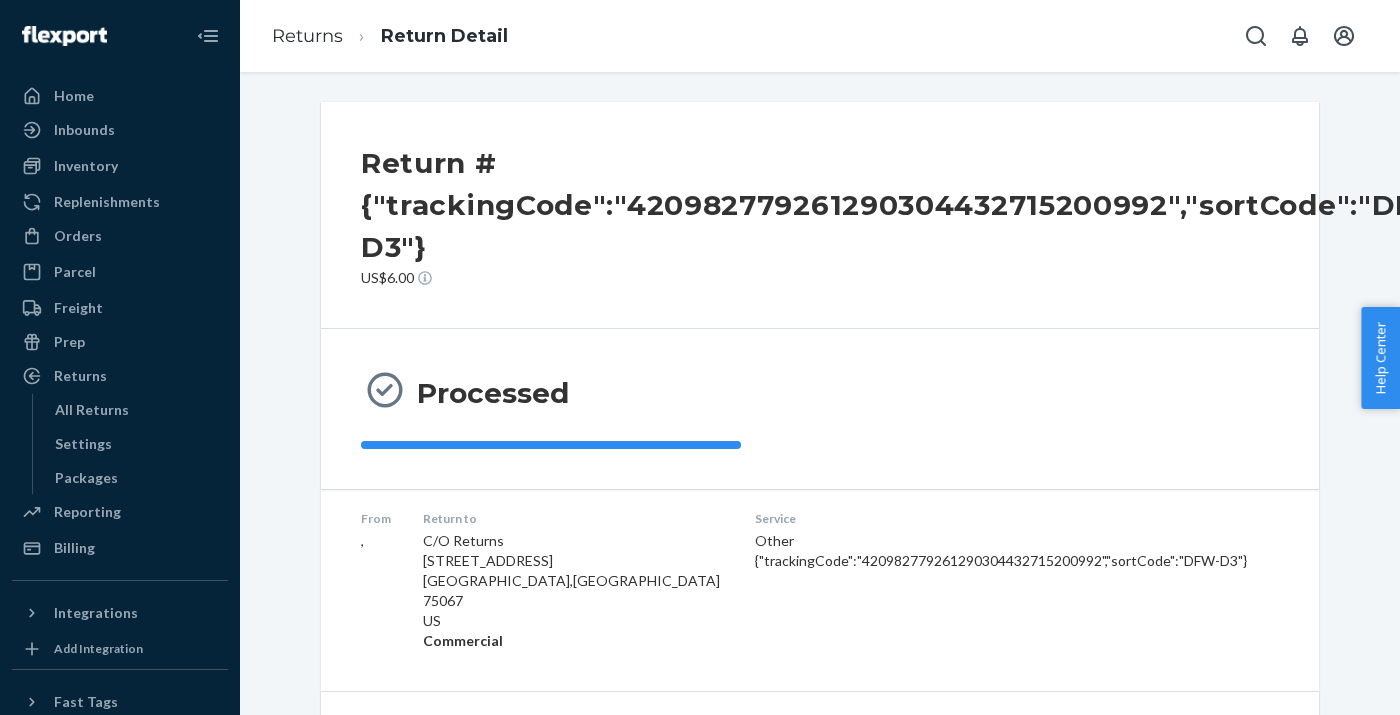 scroll, scrollTop: 0, scrollLeft: 0, axis: both 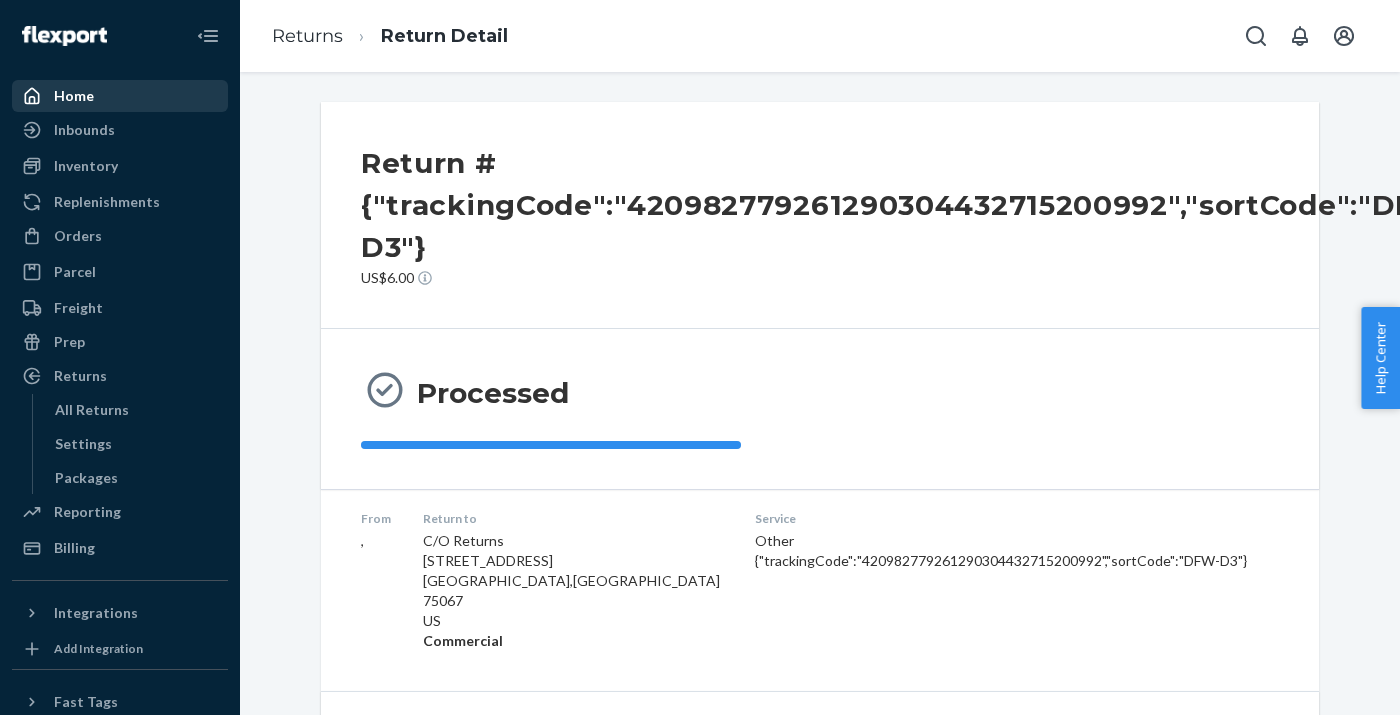 click on "Home" at bounding box center [74, 96] 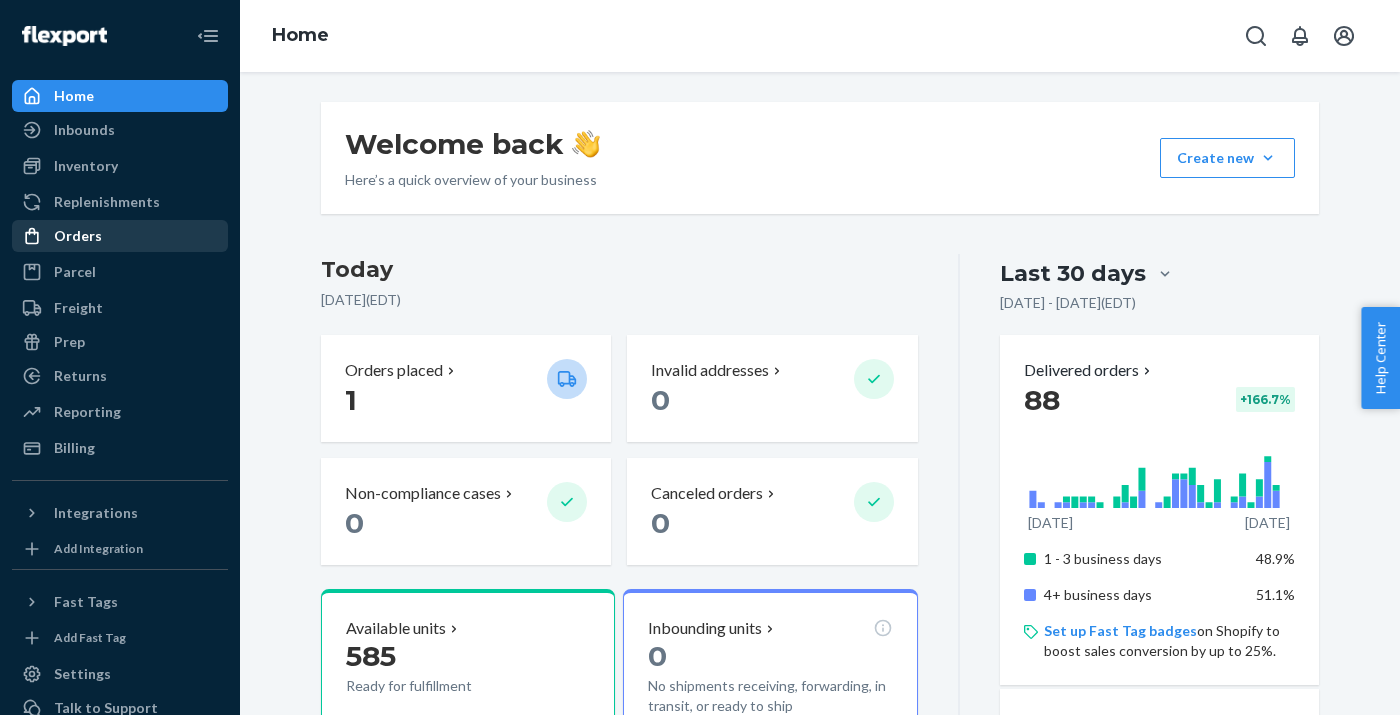 click on "Orders" at bounding box center (78, 236) 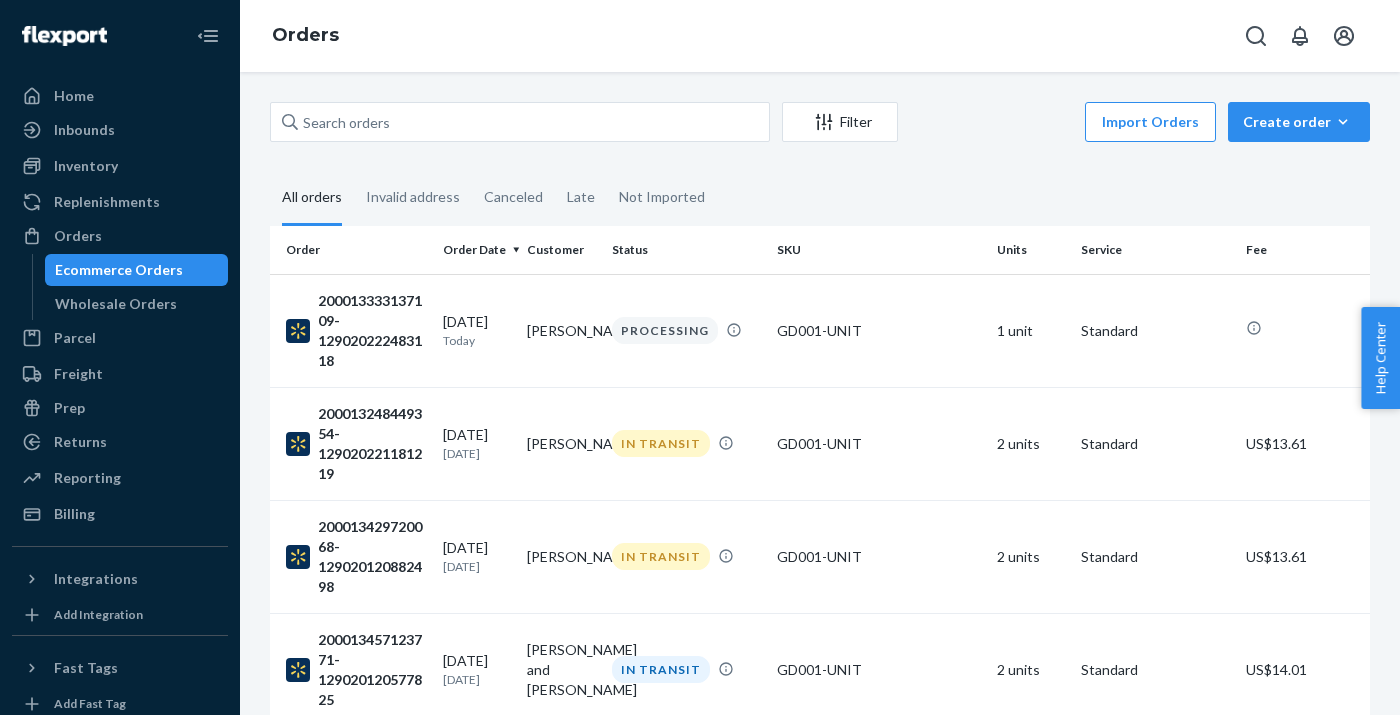 scroll, scrollTop: 0, scrollLeft: 0, axis: both 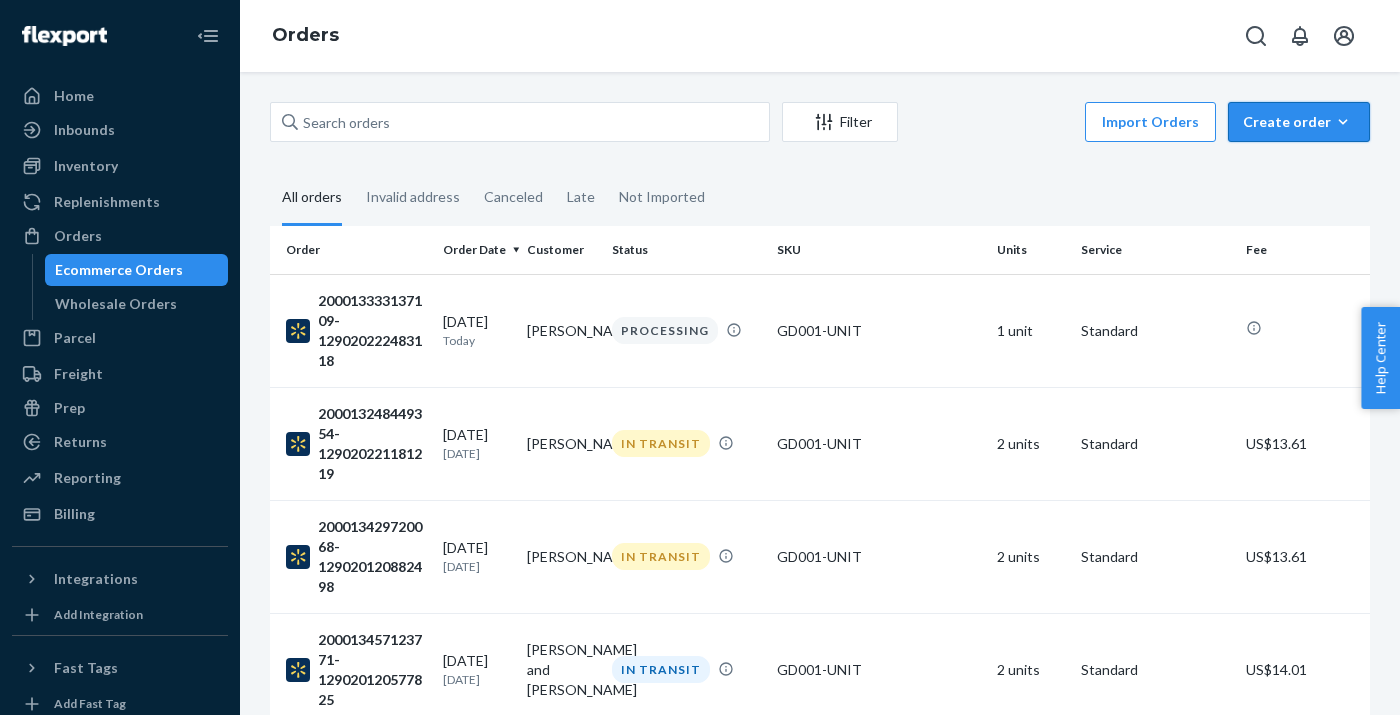 click on "Create order" at bounding box center (1299, 122) 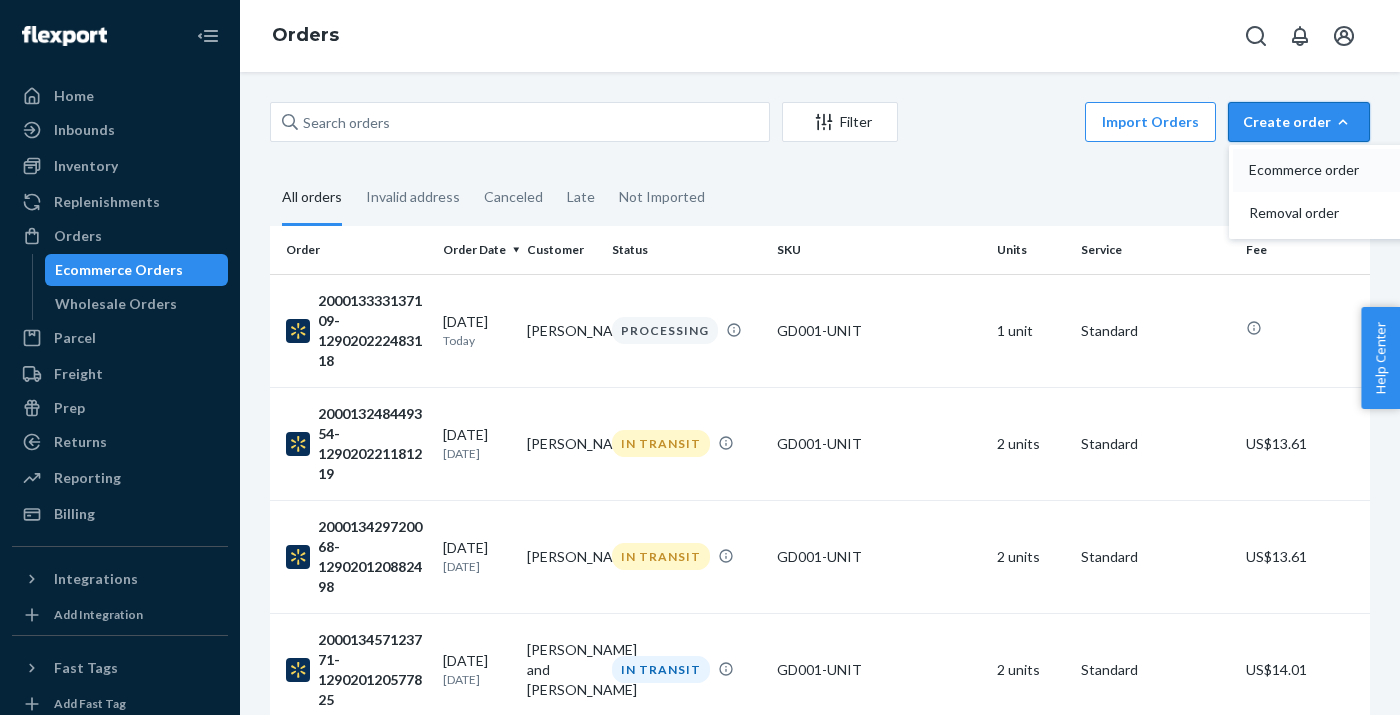 click on "Ecommerce order" at bounding box center (1311, 170) 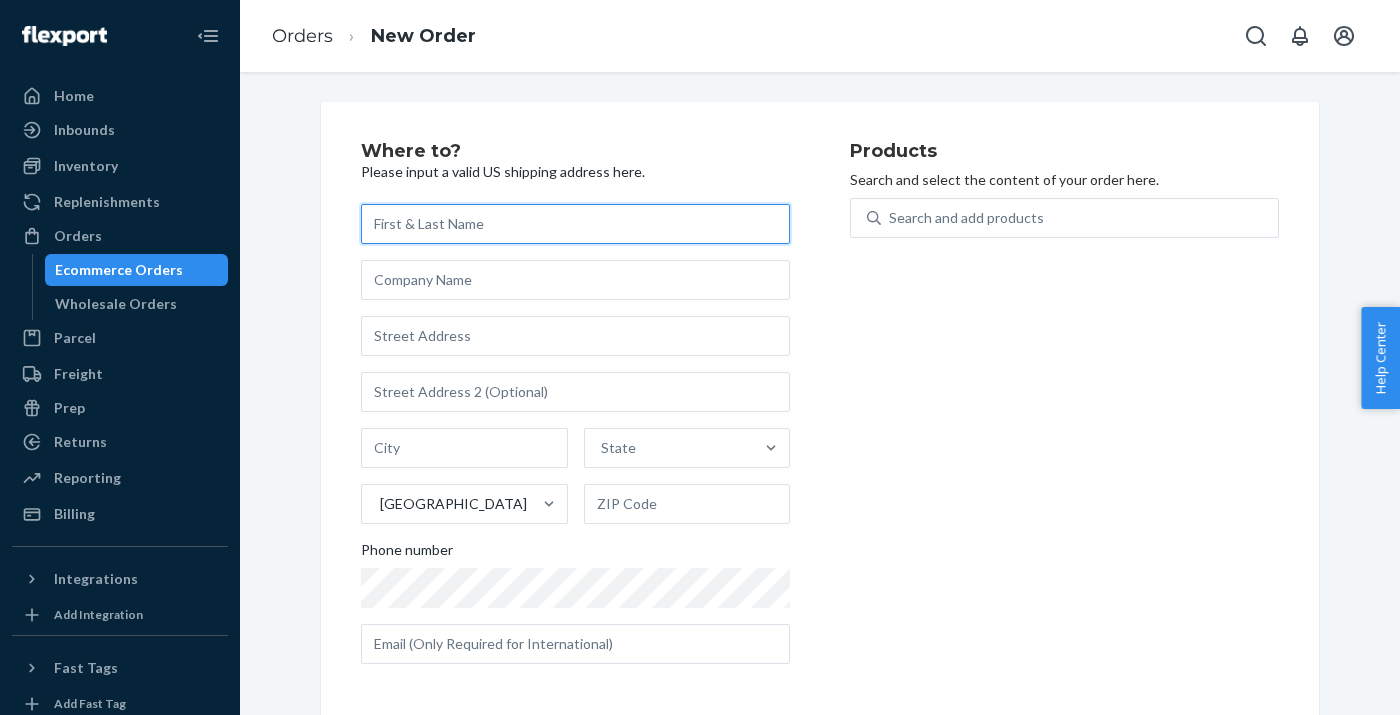 paste on "[PERSON_NAME]" 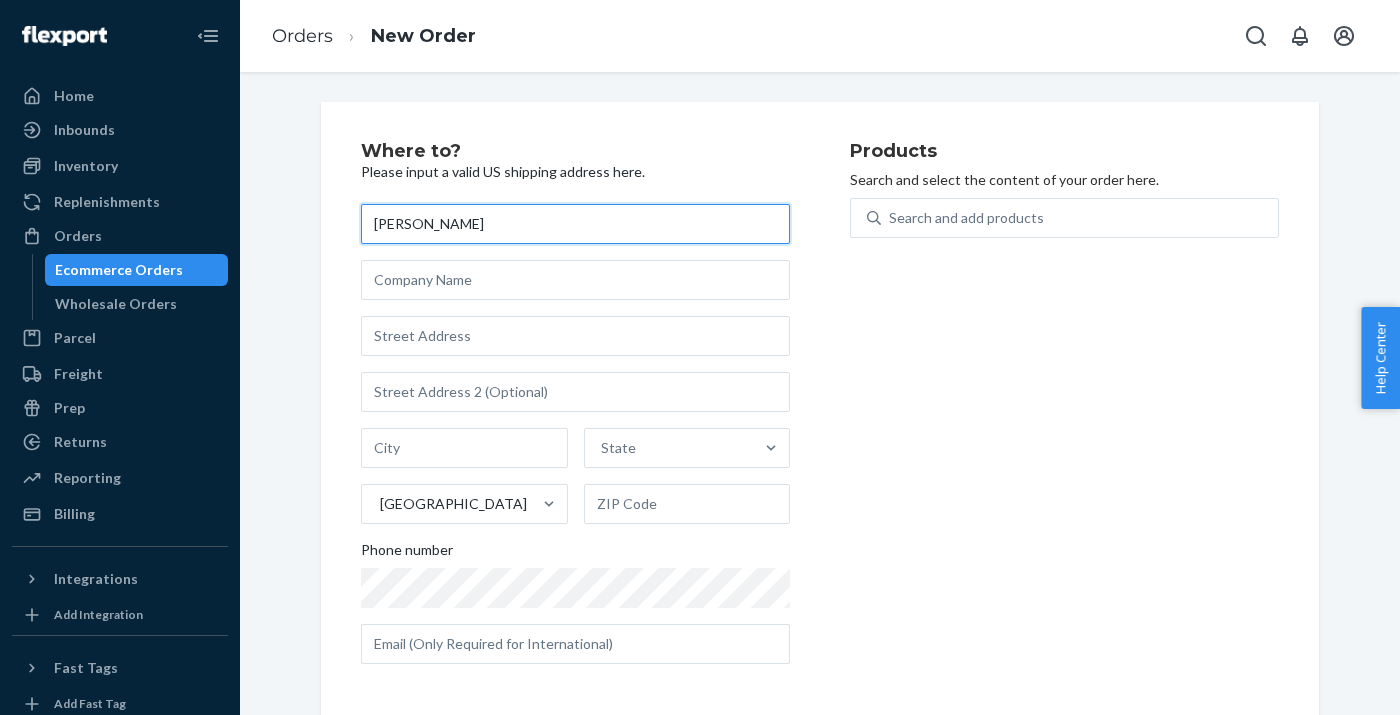 type on "[PERSON_NAME]" 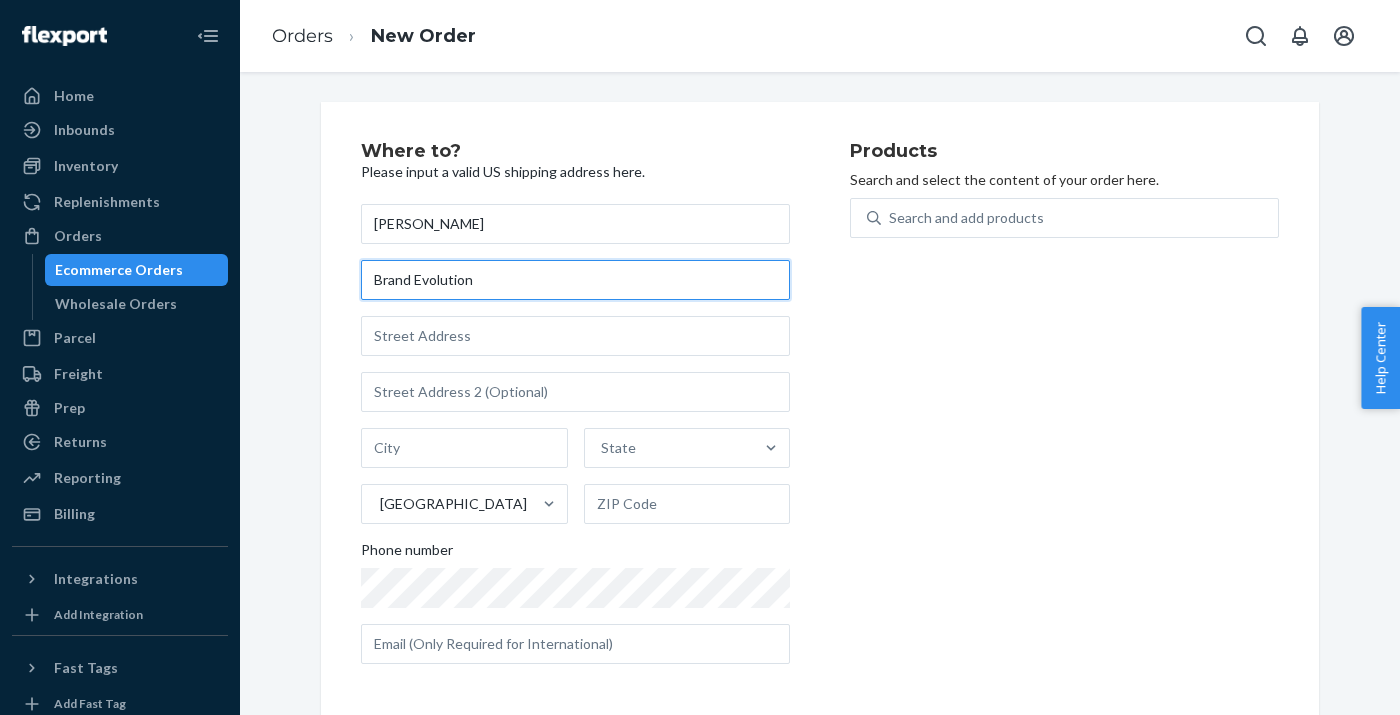 type on "Brand Evolution" 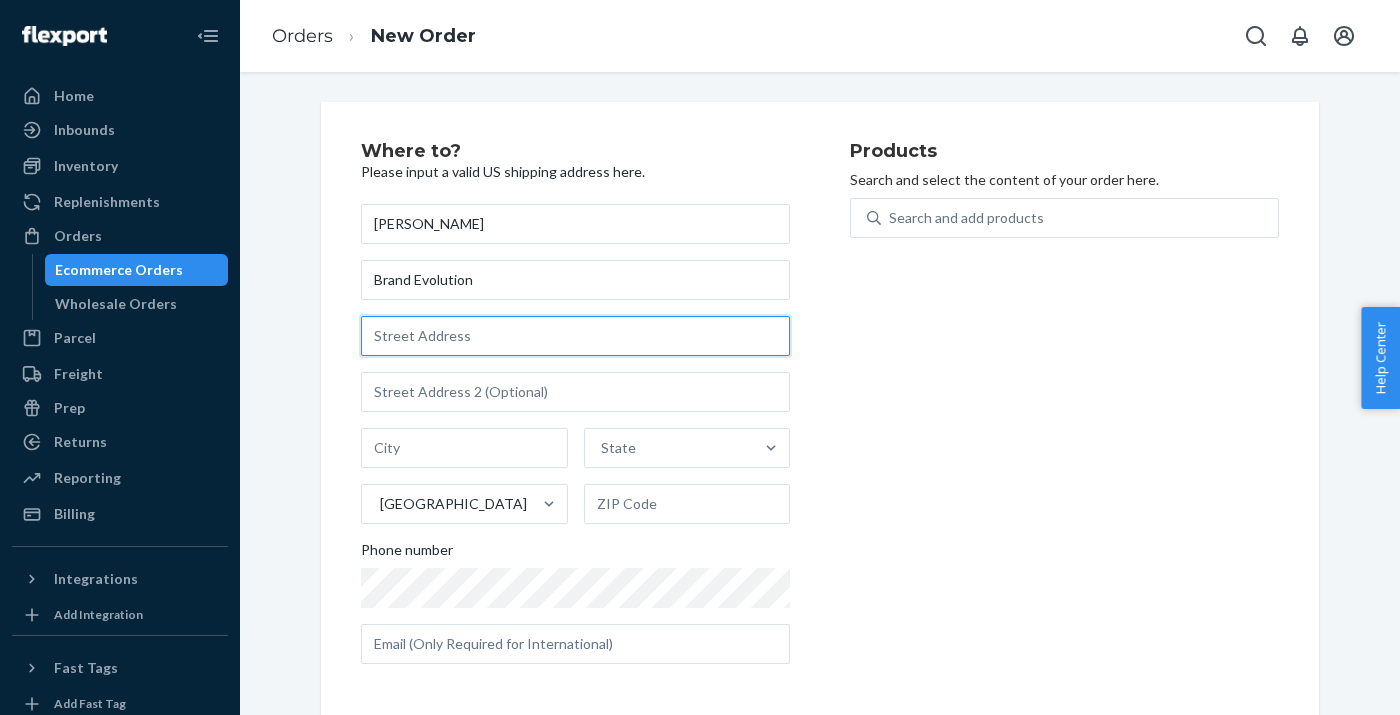 paste on "[STREET_ADDRESS]" 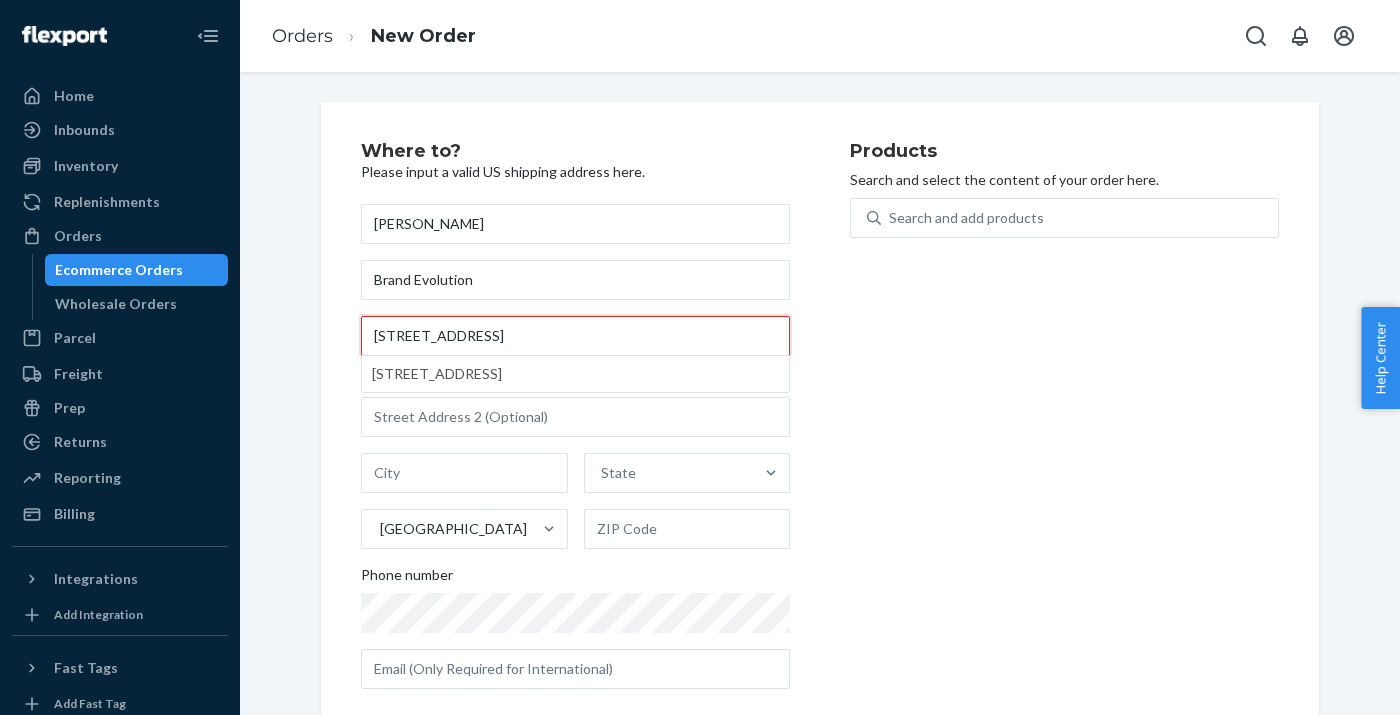 click on "[STREET_ADDRESS]" at bounding box center [575, 336] 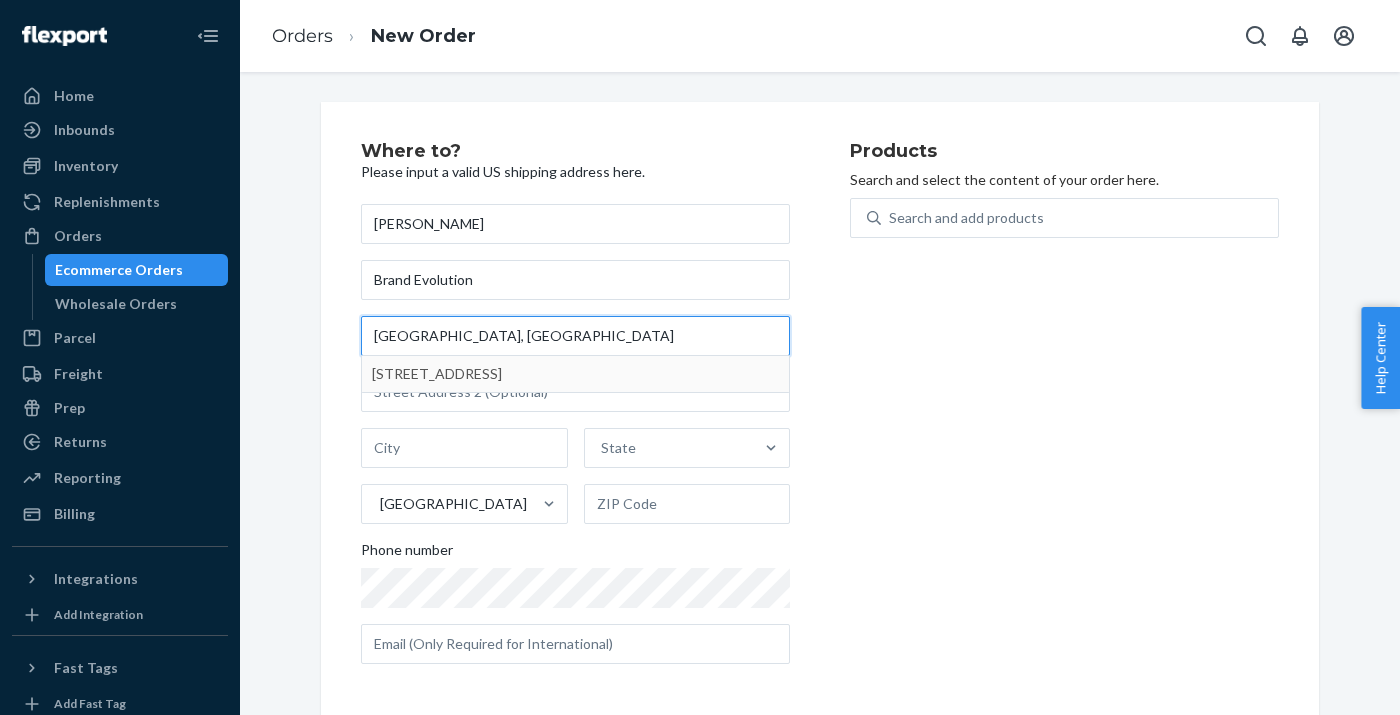 type on "[GEOGRAPHIC_DATA], [GEOGRAPHIC_DATA]" 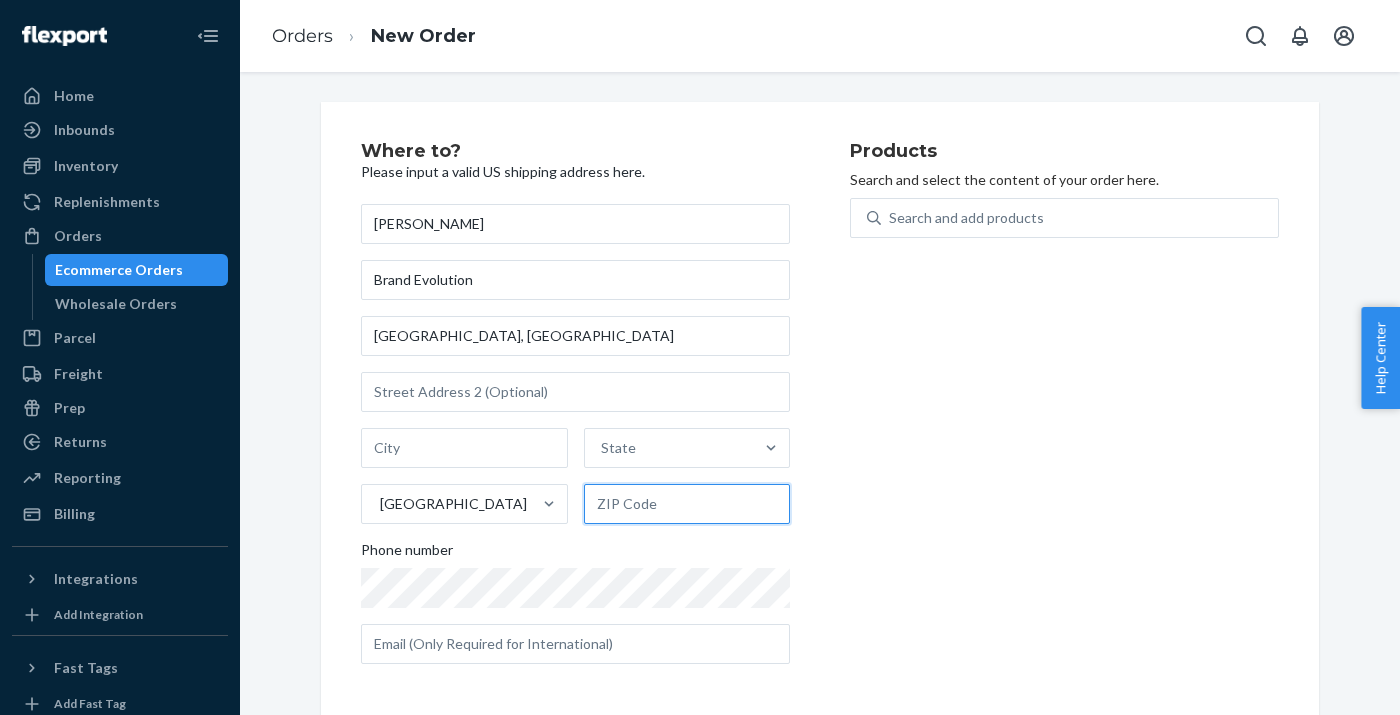 paste on "33756" 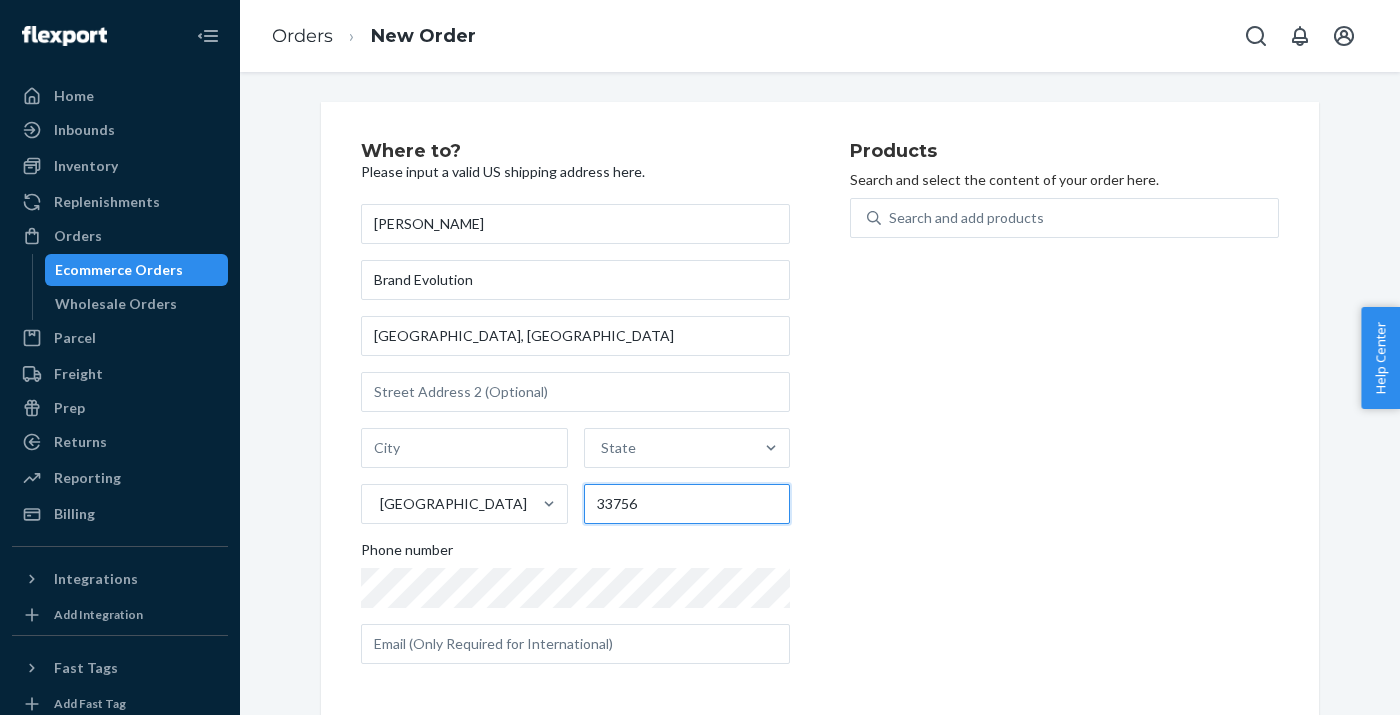 type on "33756" 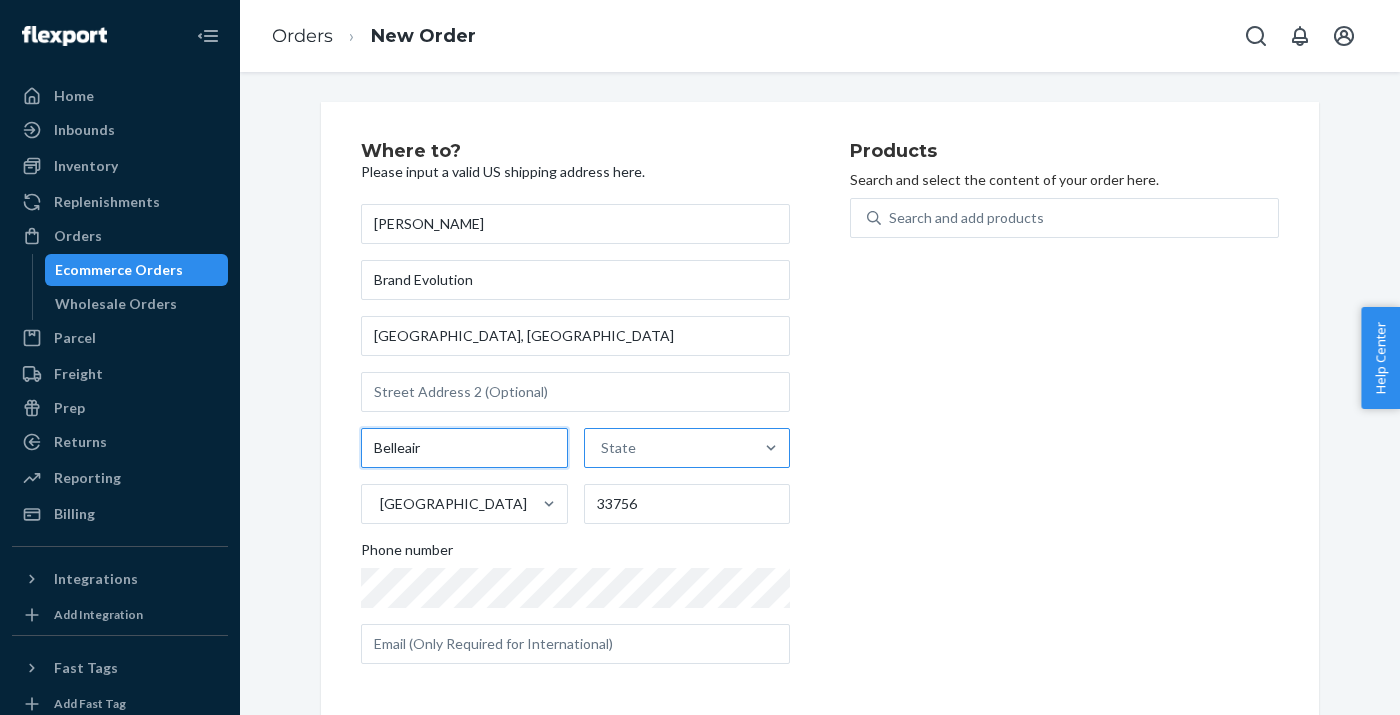 type on "Belleair" 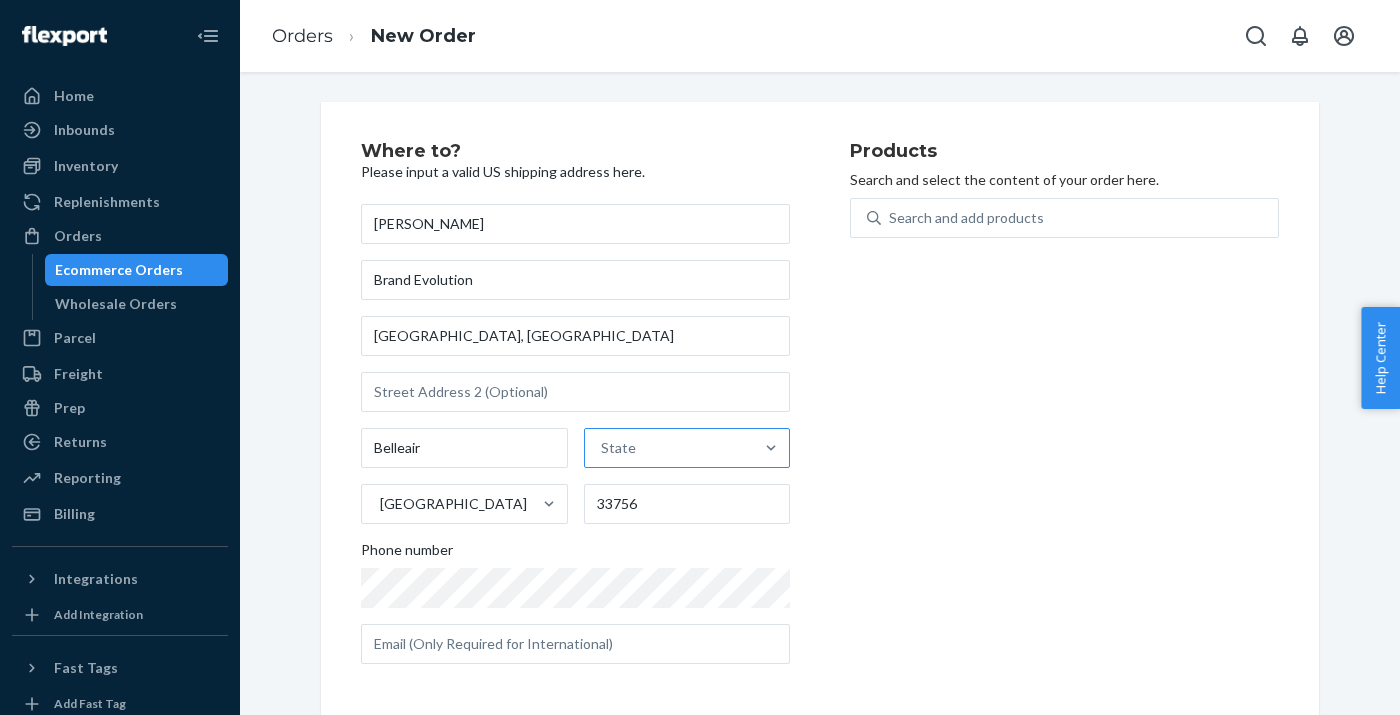 click on "State" at bounding box center (669, 448) 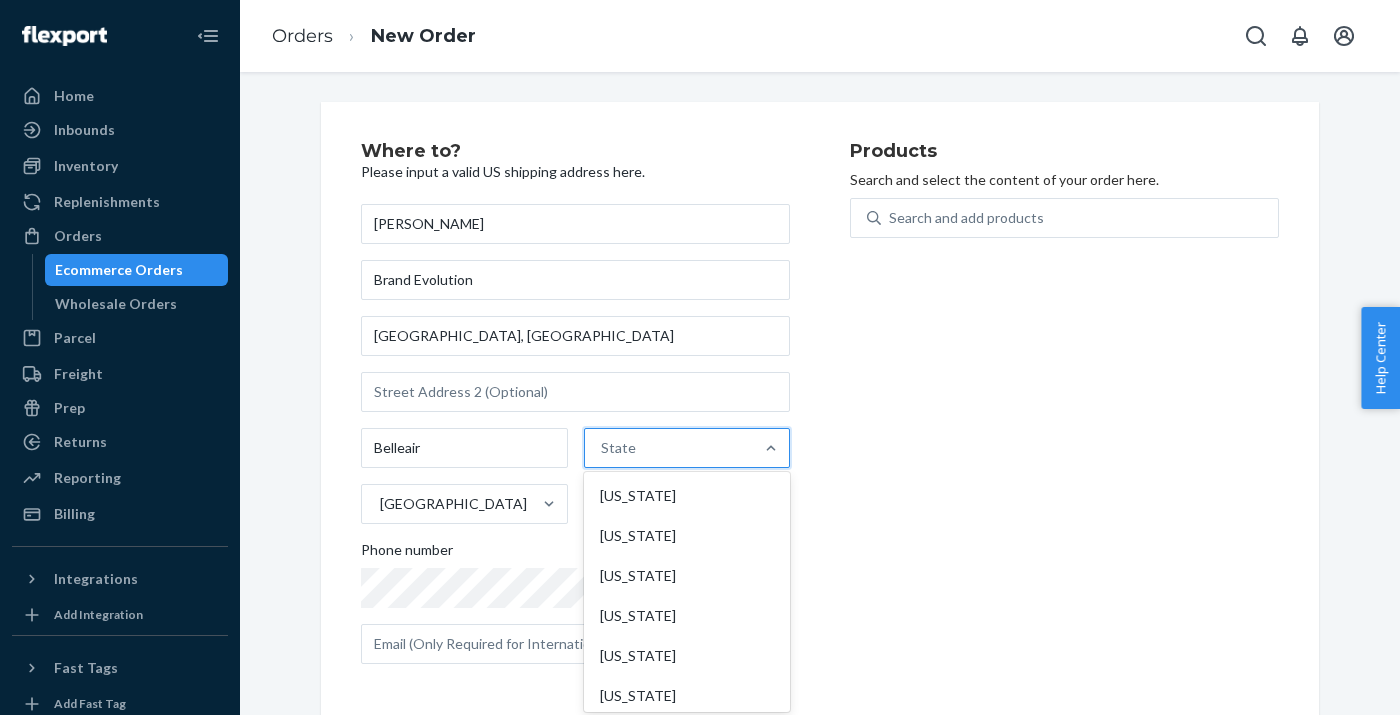 type on "f" 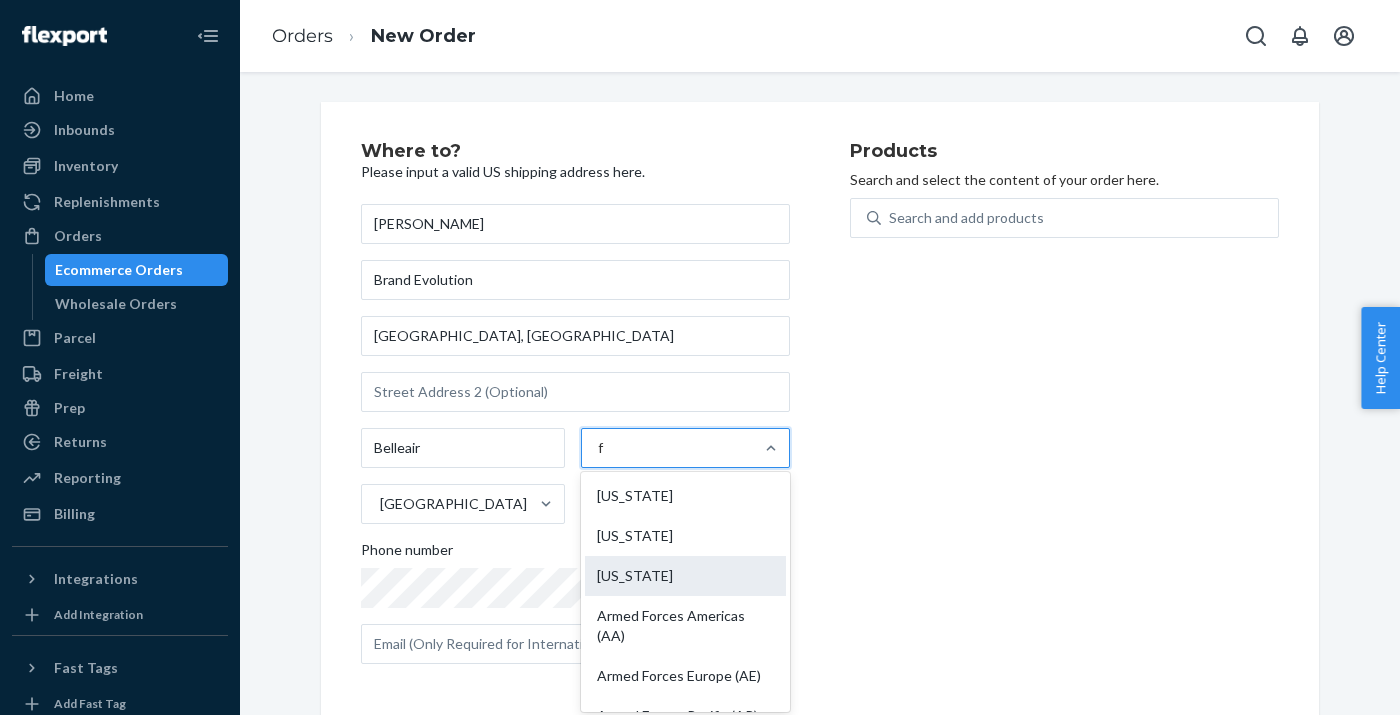 click on "[US_STATE]" at bounding box center (685, 576) 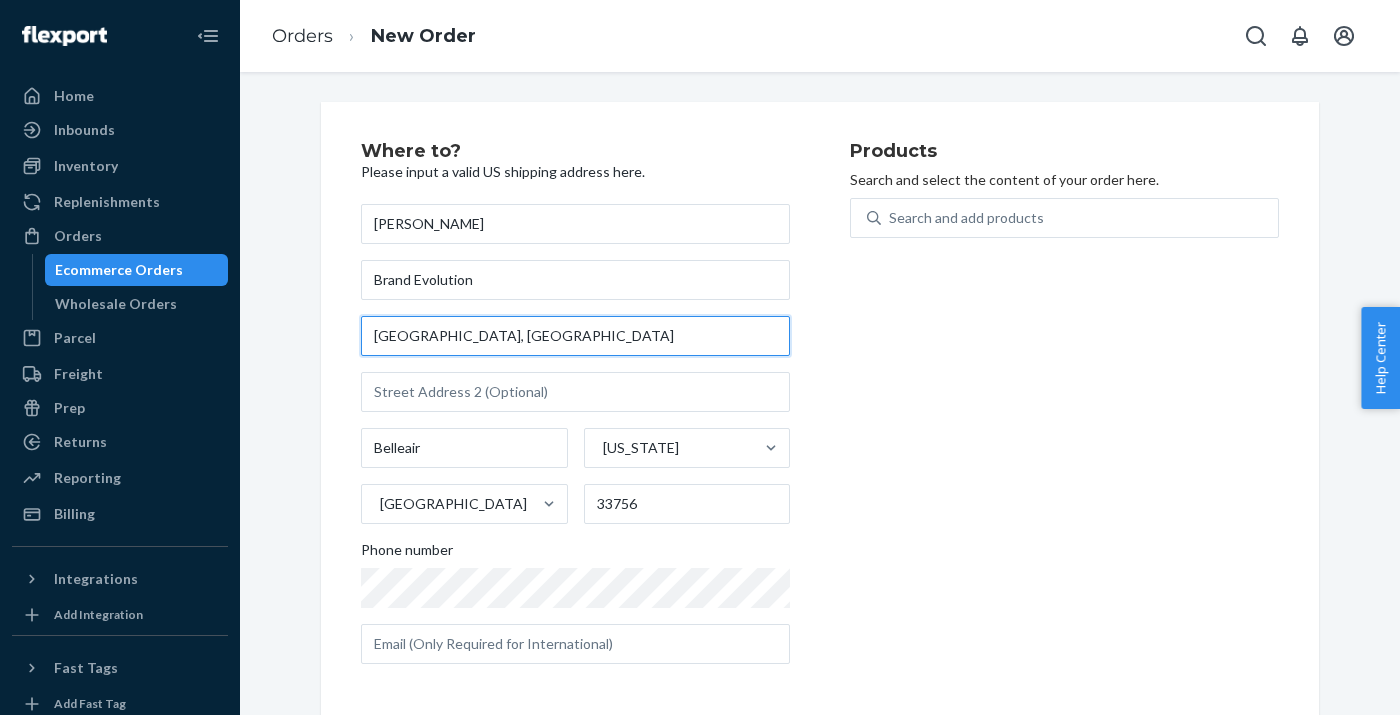 drag, startPoint x: 602, startPoint y: 337, endPoint x: 490, endPoint y: 334, distance: 112.04017 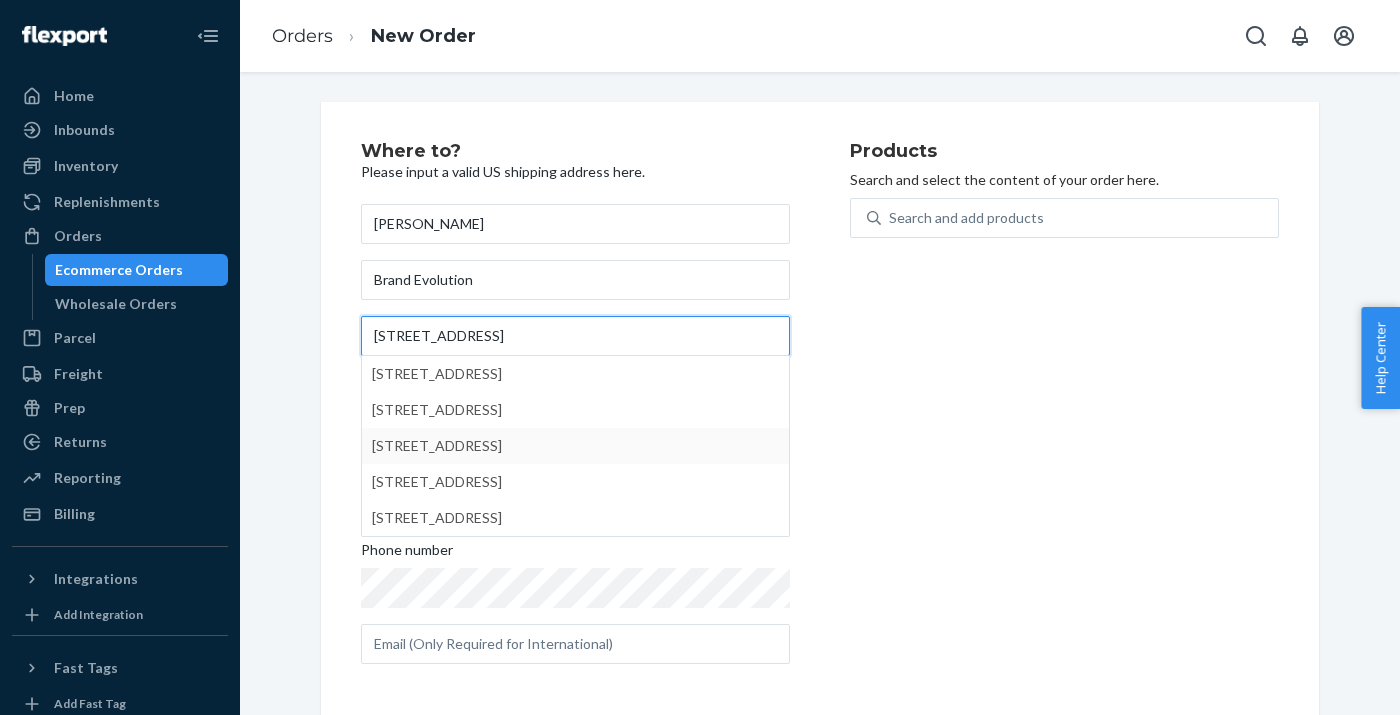 type on "[STREET_ADDRESS]" 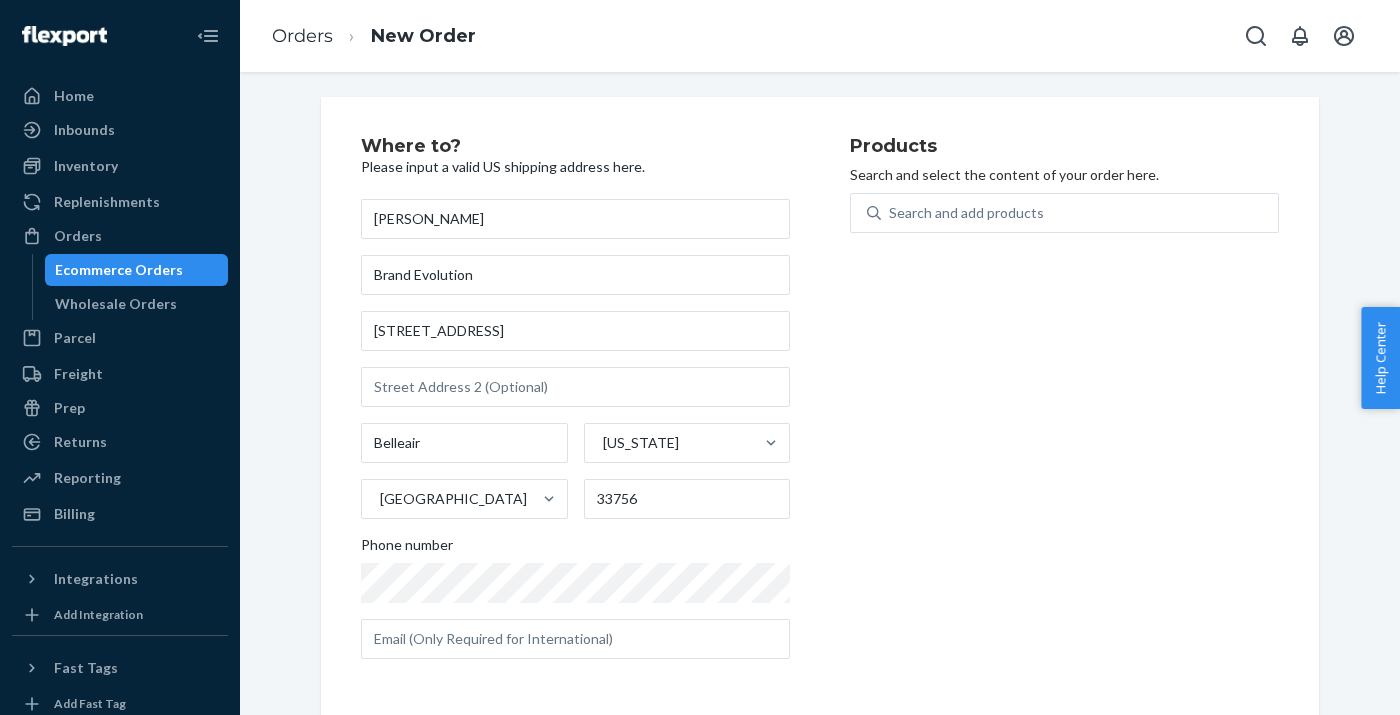 scroll, scrollTop: 4, scrollLeft: 0, axis: vertical 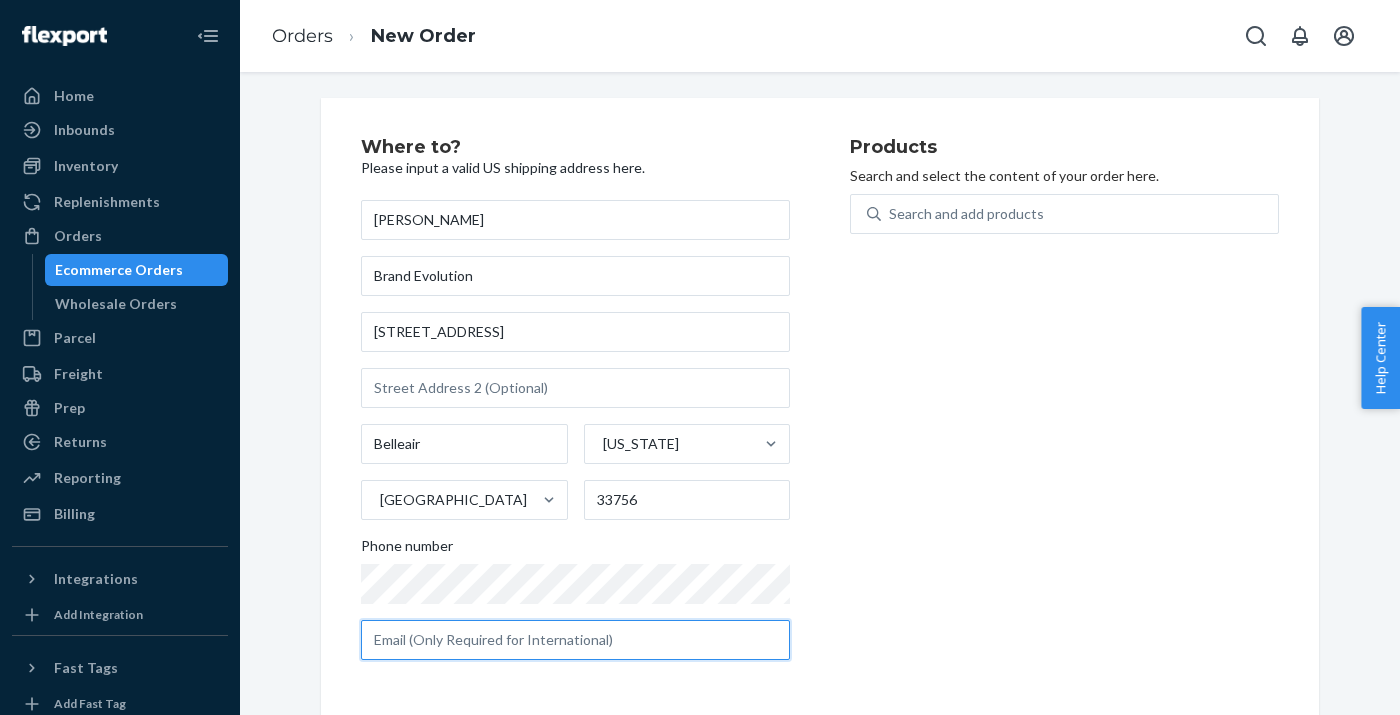 paste on "[PERSON_NAME][EMAIL_ADDRESS][DOMAIN_NAME]" 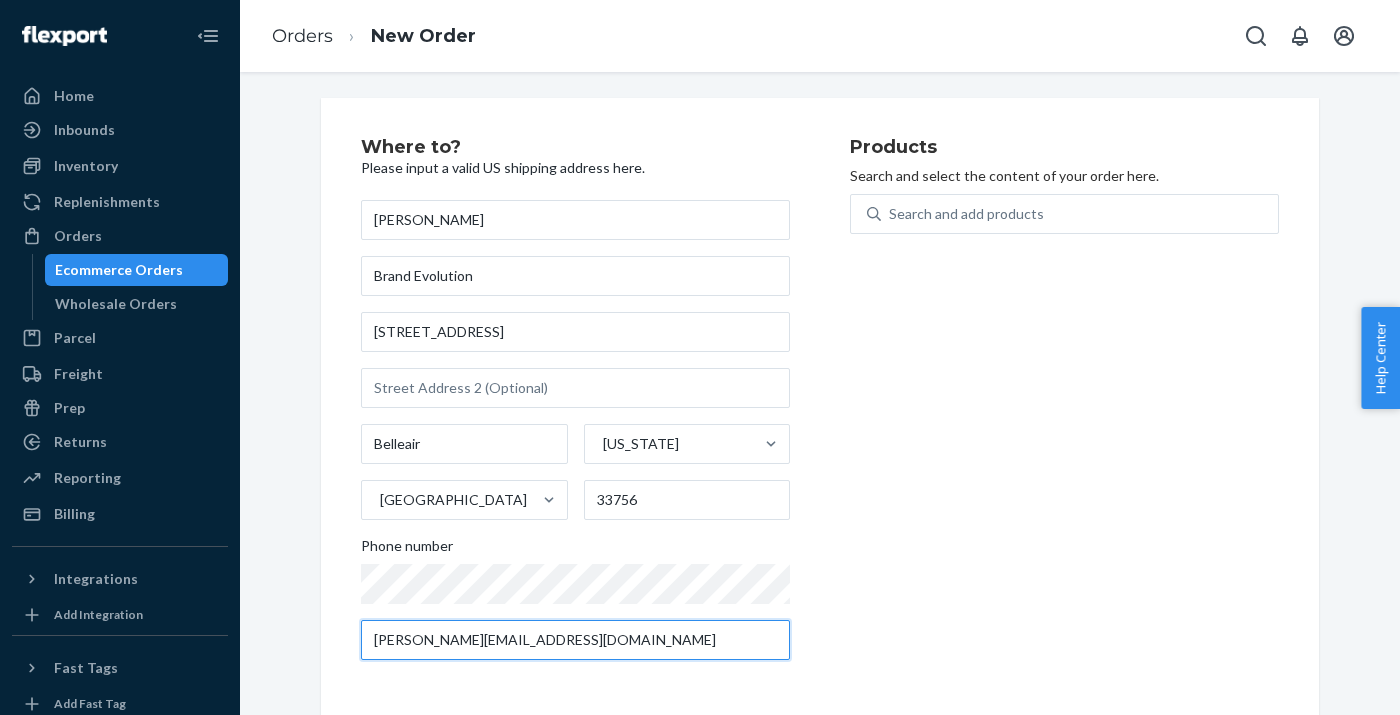 type on "[PERSON_NAME][EMAIL_ADDRESS][DOMAIN_NAME]" 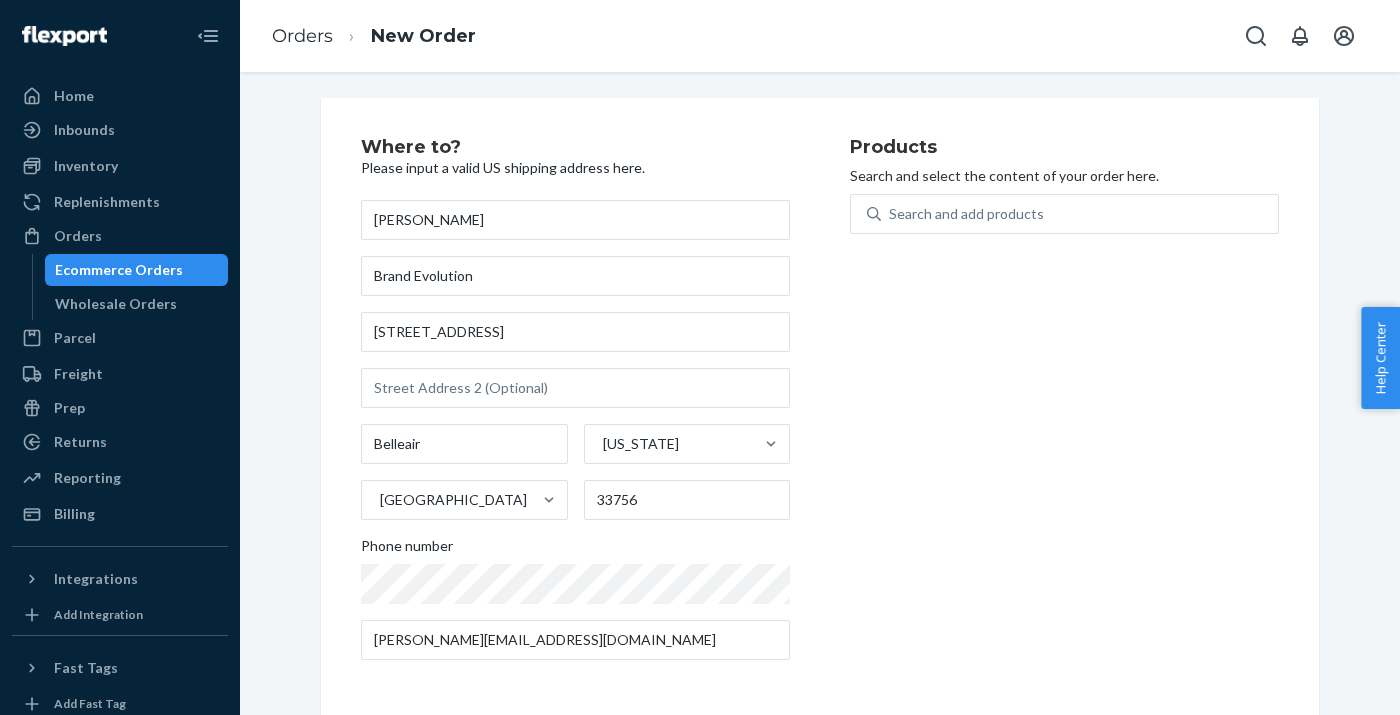 click on "Products Search and select the content of your order here. Search and add products" at bounding box center (1064, 407) 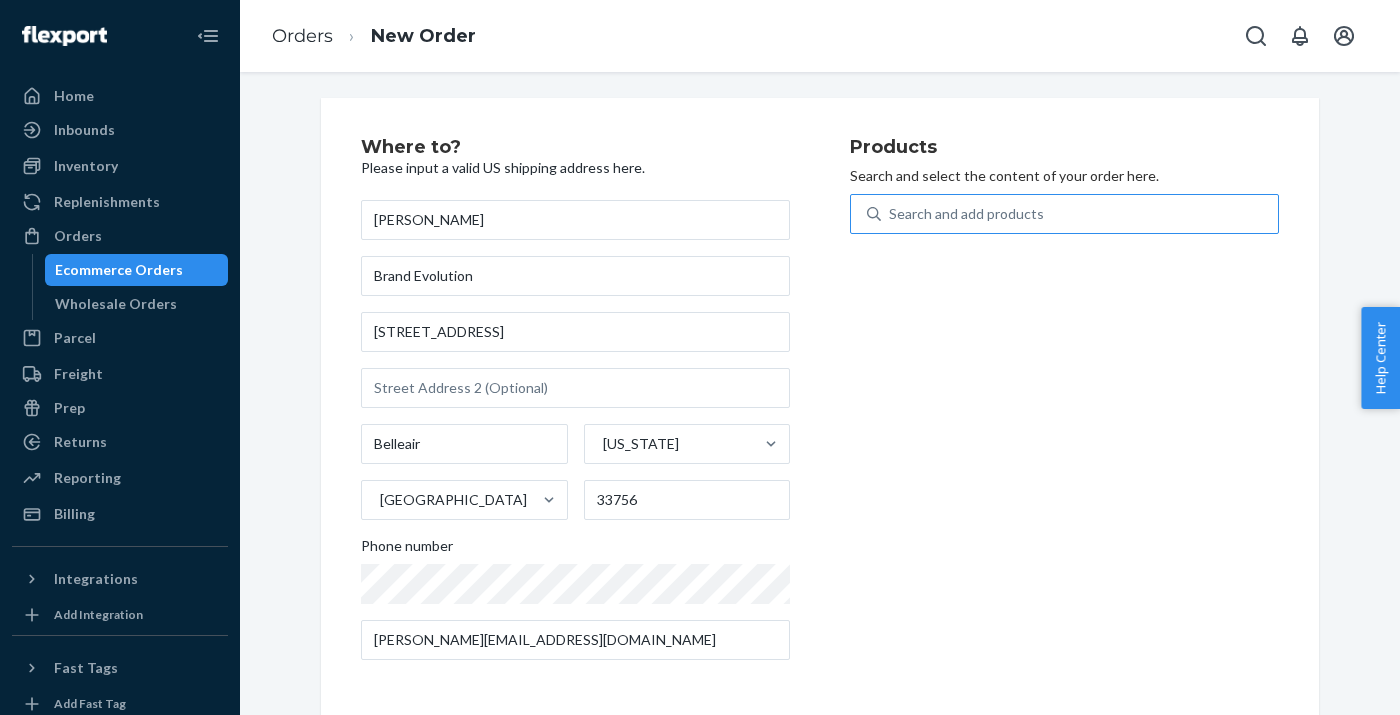 click on "Search and add products" at bounding box center [966, 214] 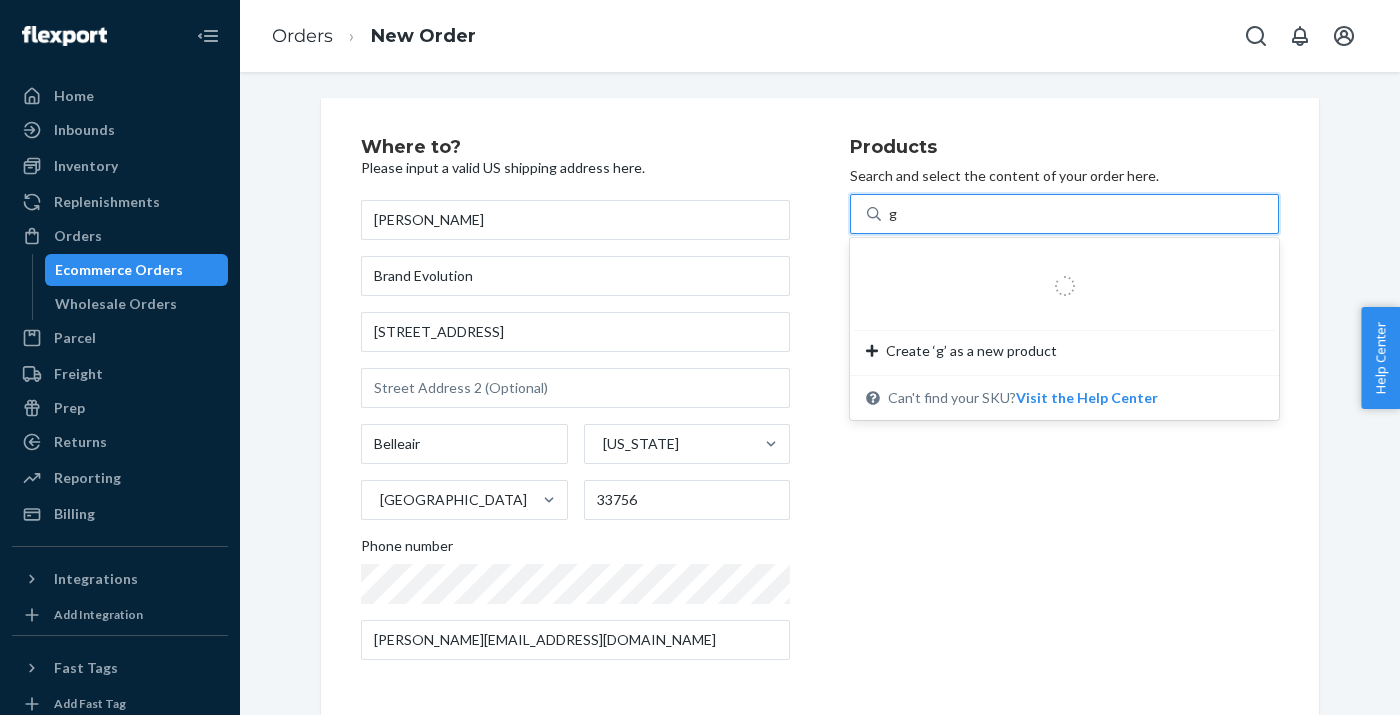 type on "gd" 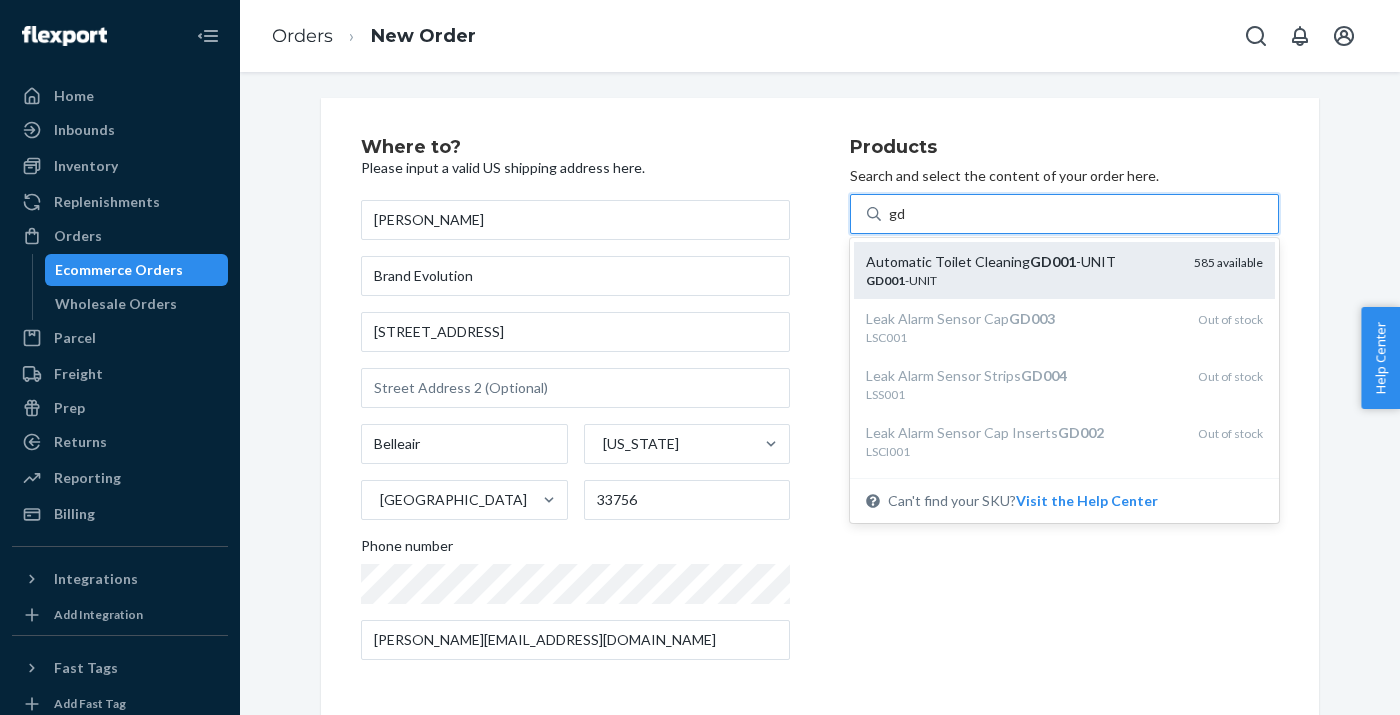 click on "GD001" at bounding box center [1053, 261] 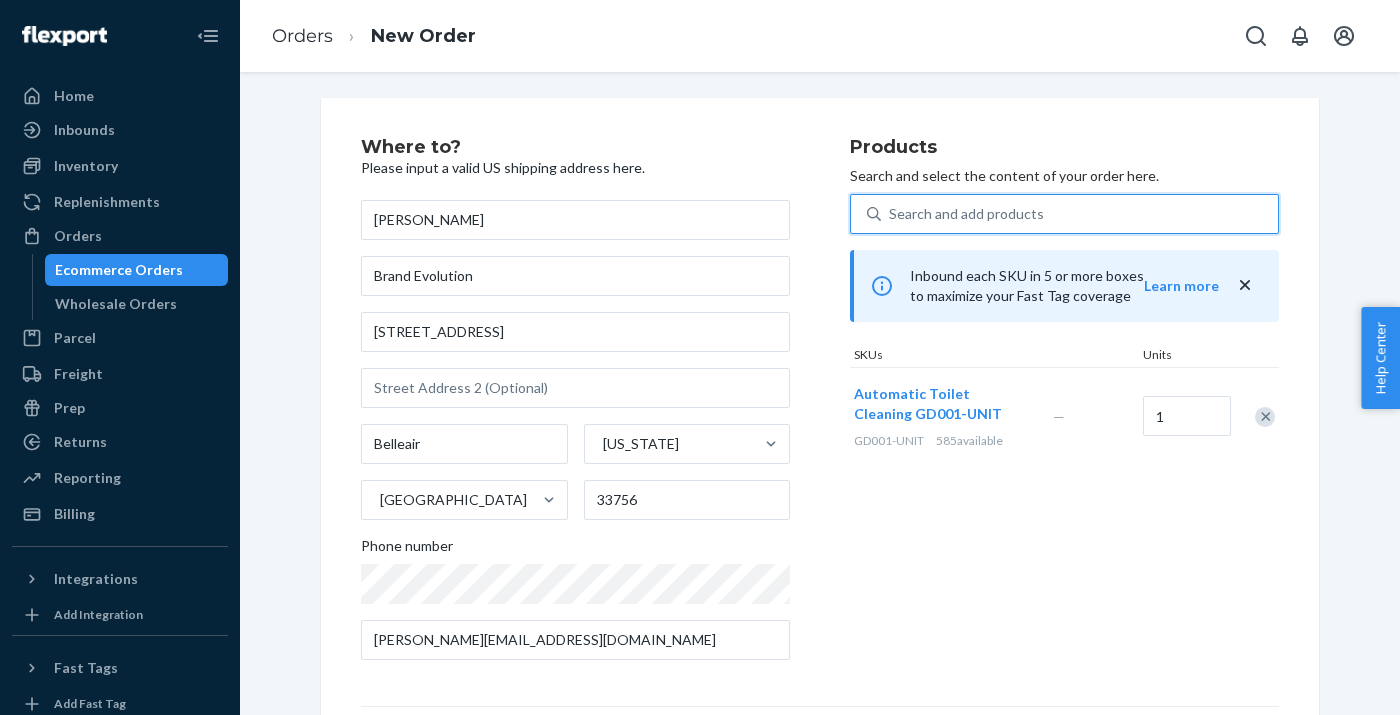 type 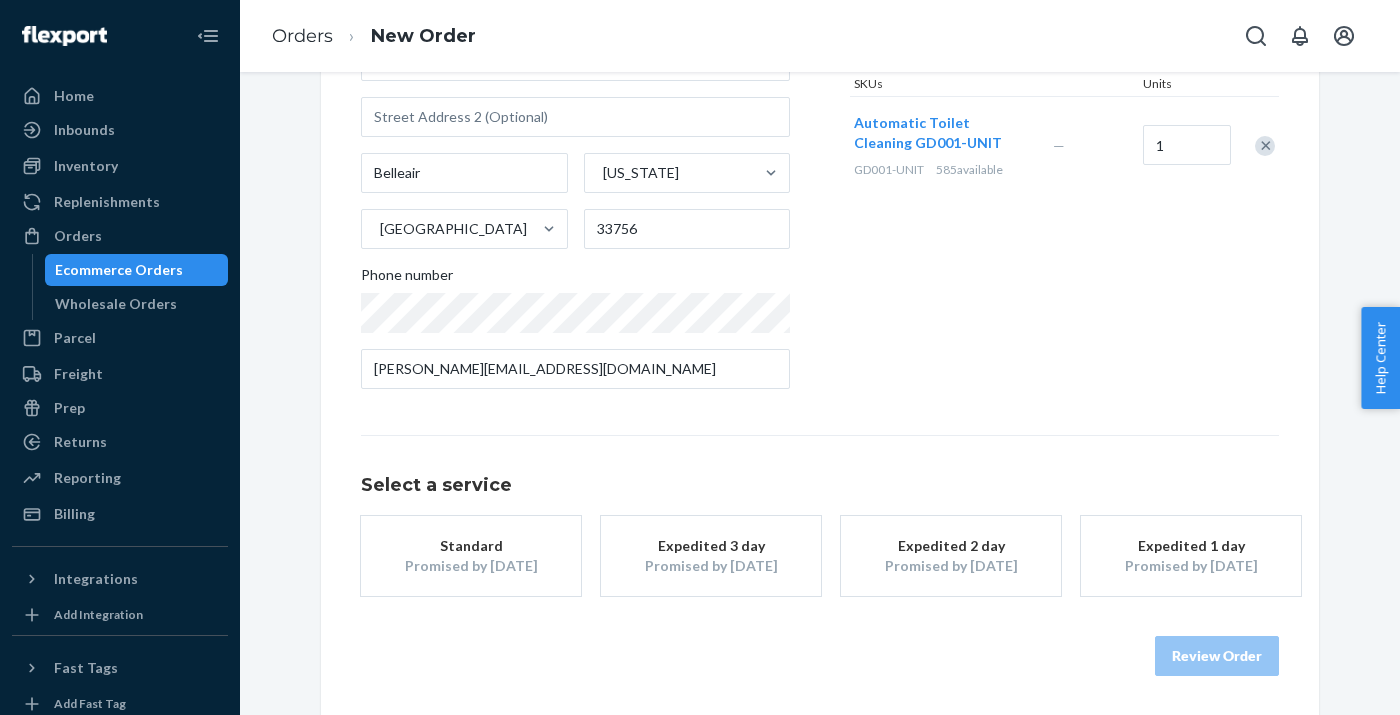 scroll, scrollTop: 274, scrollLeft: 0, axis: vertical 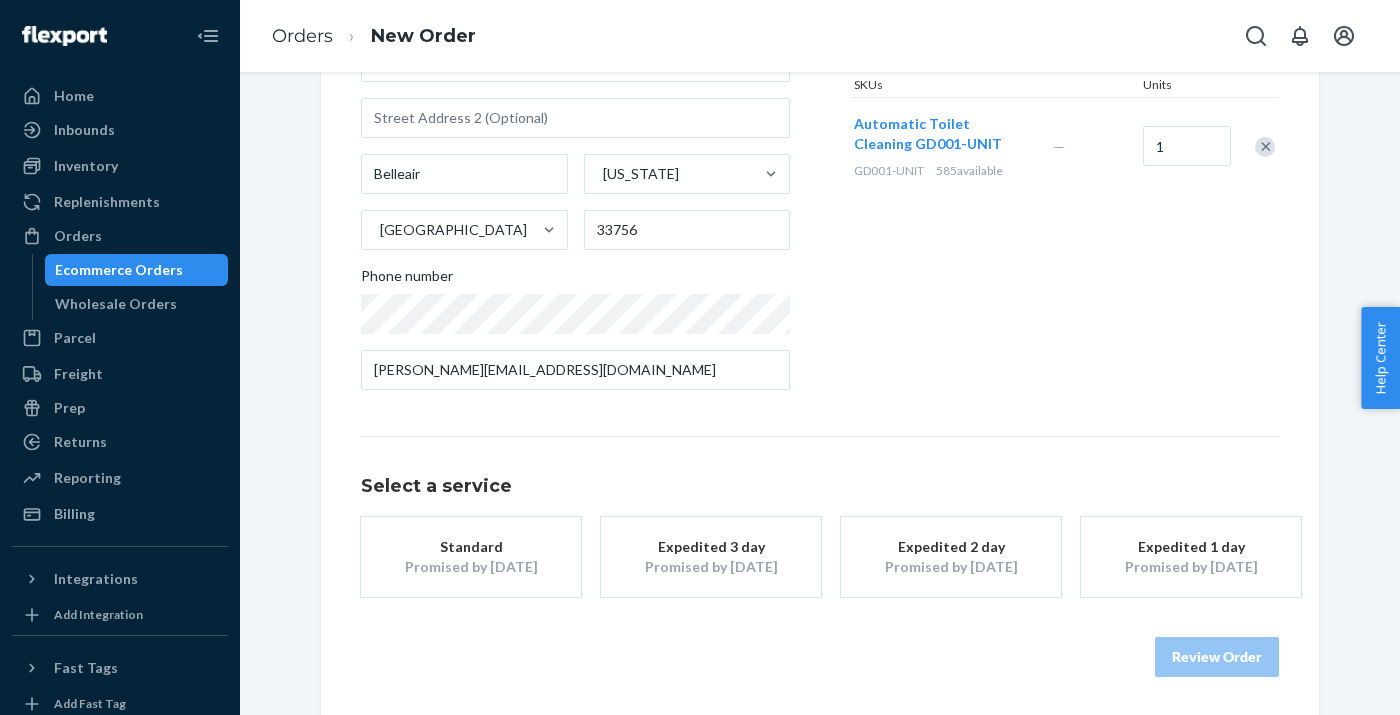 click on "Promised by [DATE]" at bounding box center (711, 567) 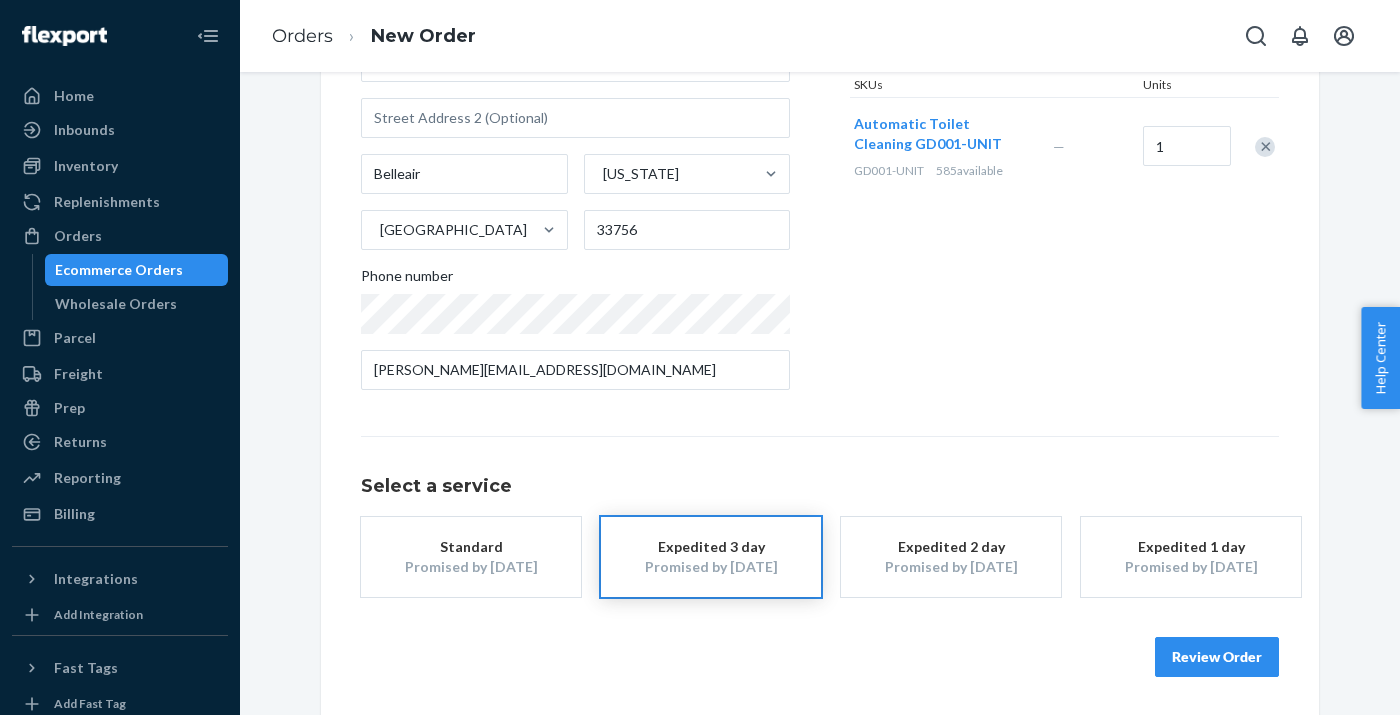 click on "Review Order" at bounding box center (1217, 657) 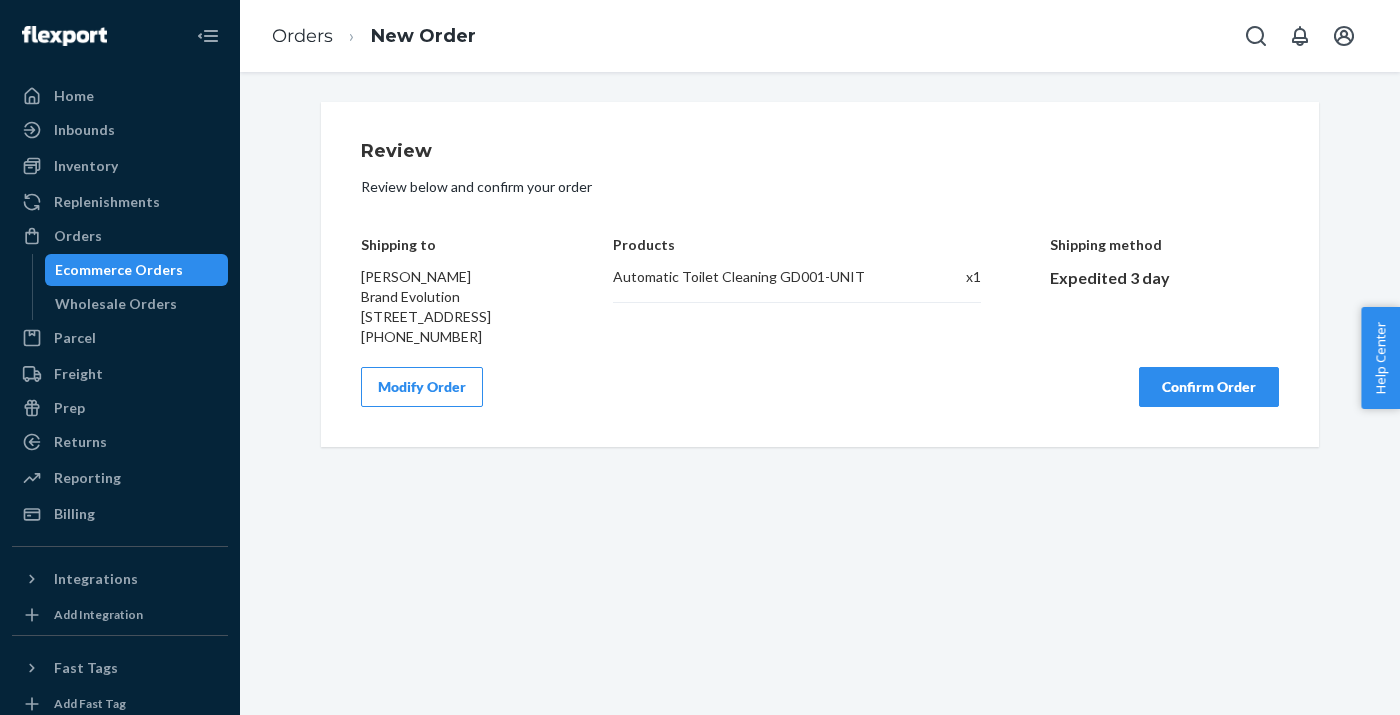 scroll, scrollTop: 0, scrollLeft: 0, axis: both 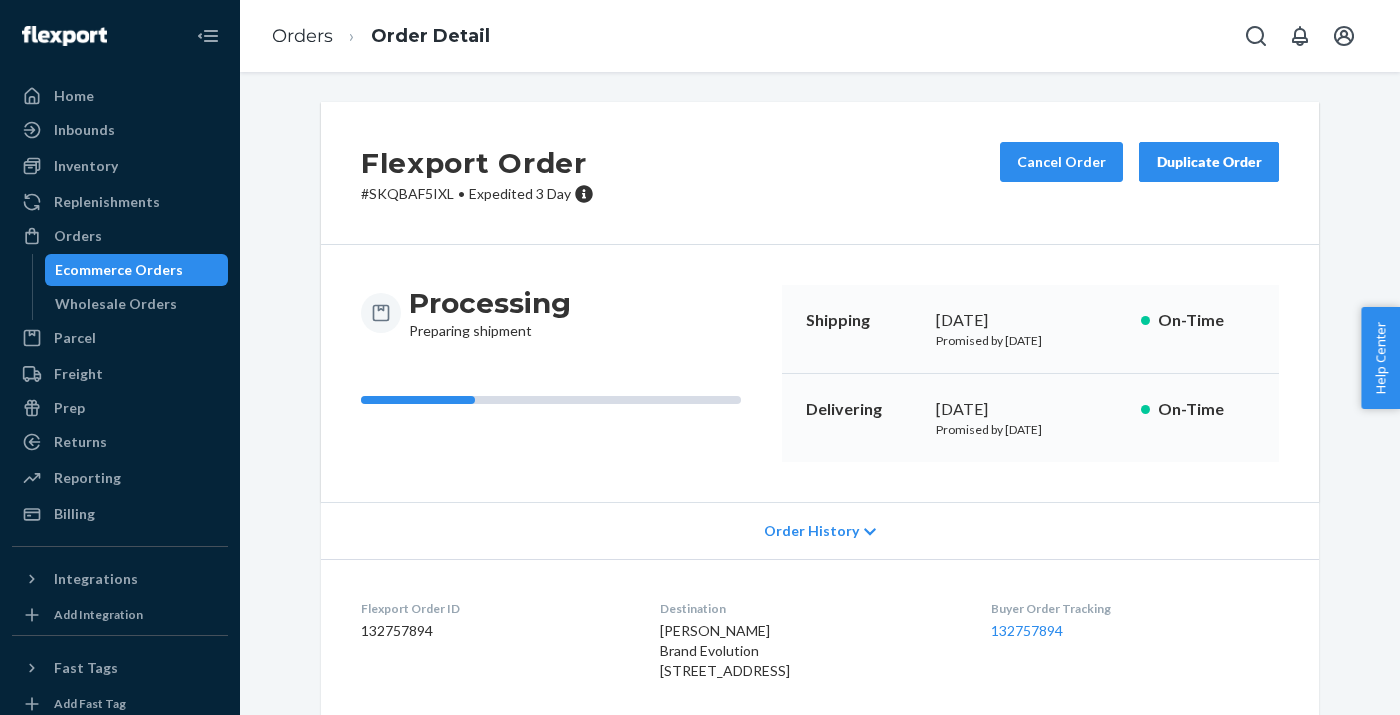 click on "Duplicate Order" at bounding box center (1209, 162) 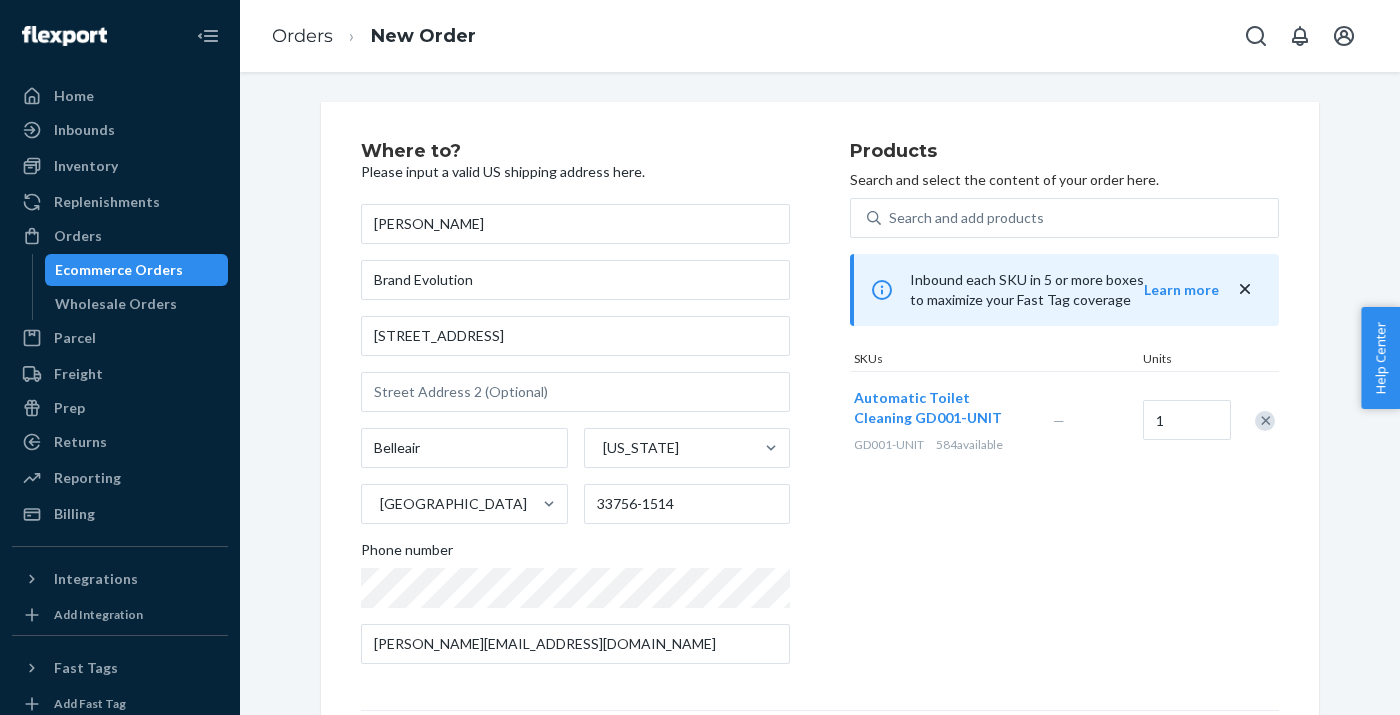 drag, startPoint x: 492, startPoint y: 220, endPoint x: 353, endPoint y: 213, distance: 139.17615 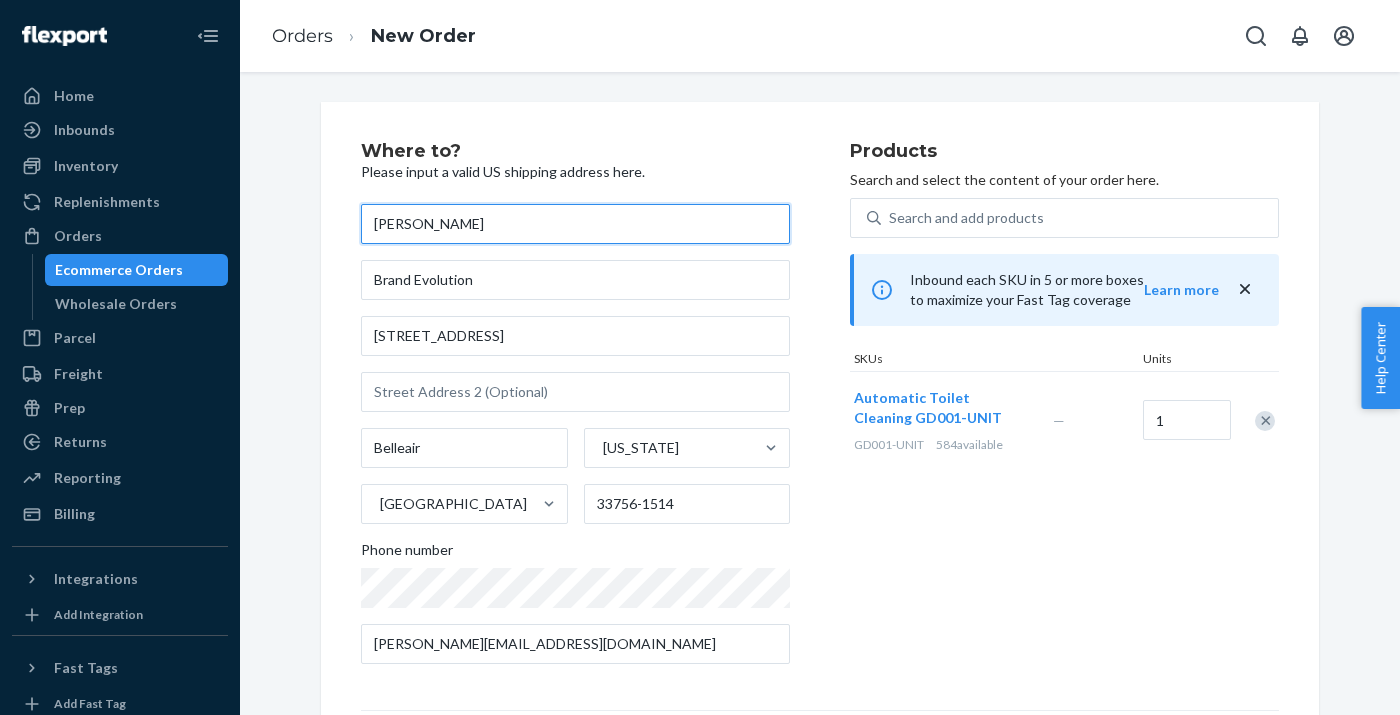 type on "[PERSON_NAME]" 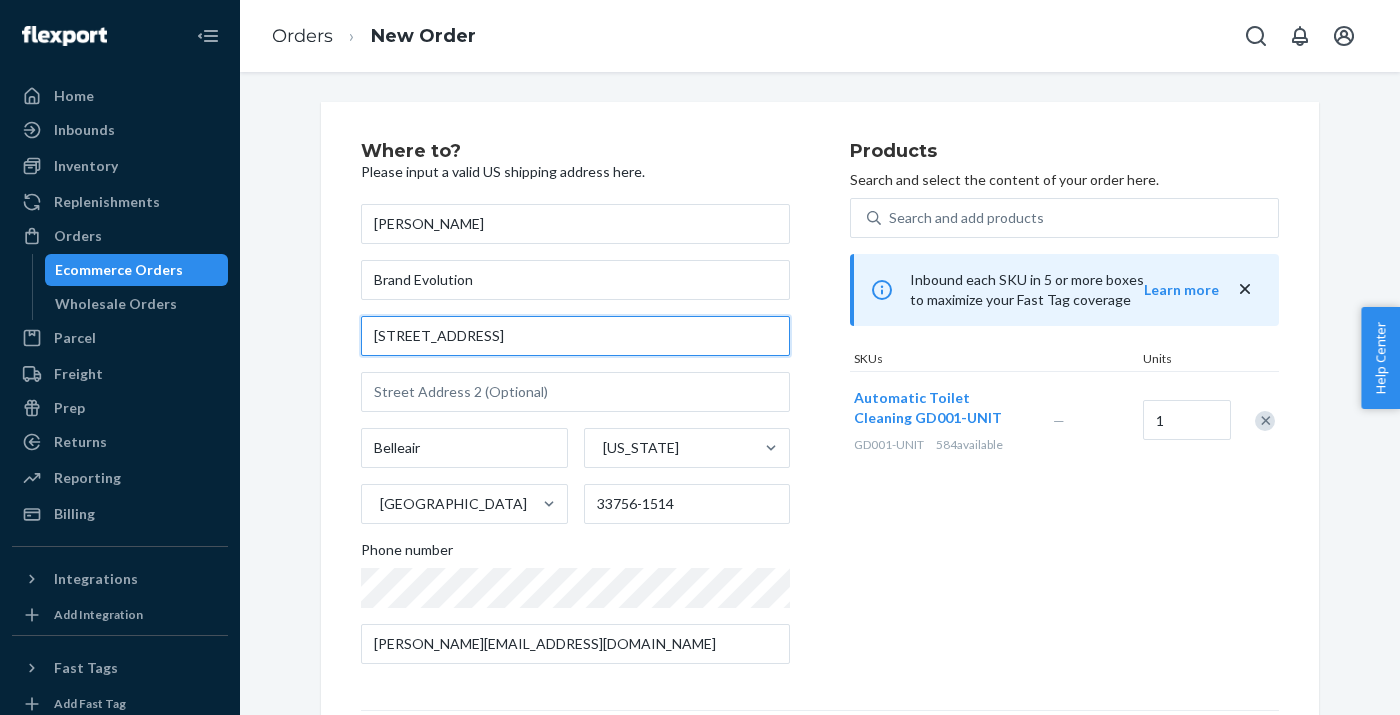 drag, startPoint x: 517, startPoint y: 334, endPoint x: 345, endPoint y: 325, distance: 172.2353 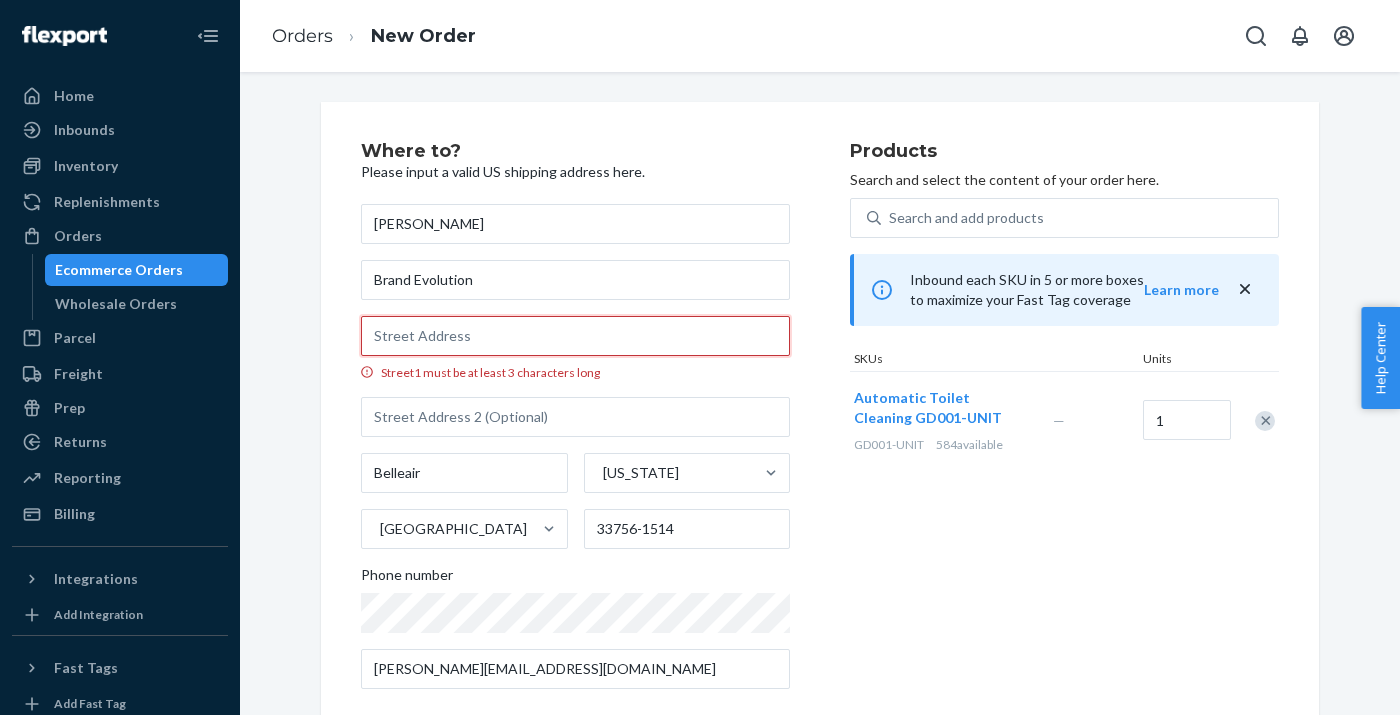 paste on "[STREET_ADDRESS] [GEOGRAPHIC_DATA], NC 28278" 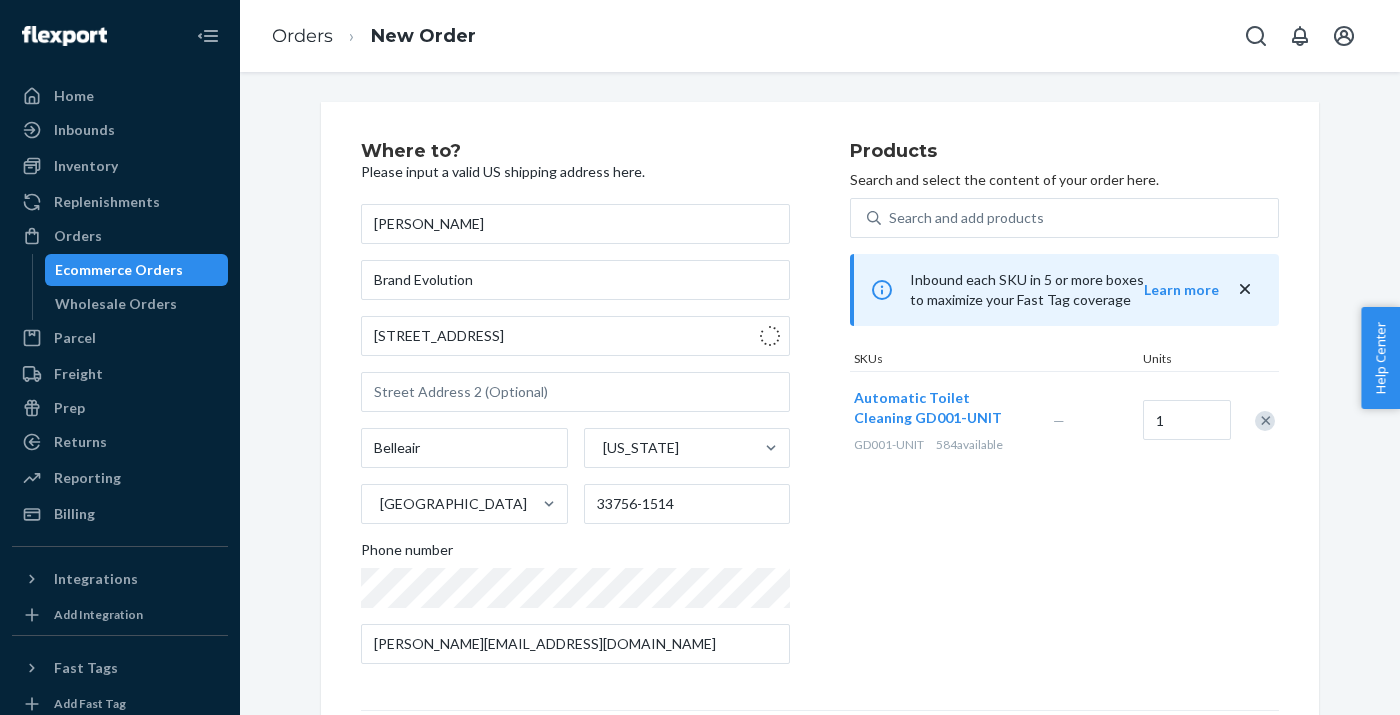 type on "[STREET_ADDRESS]" 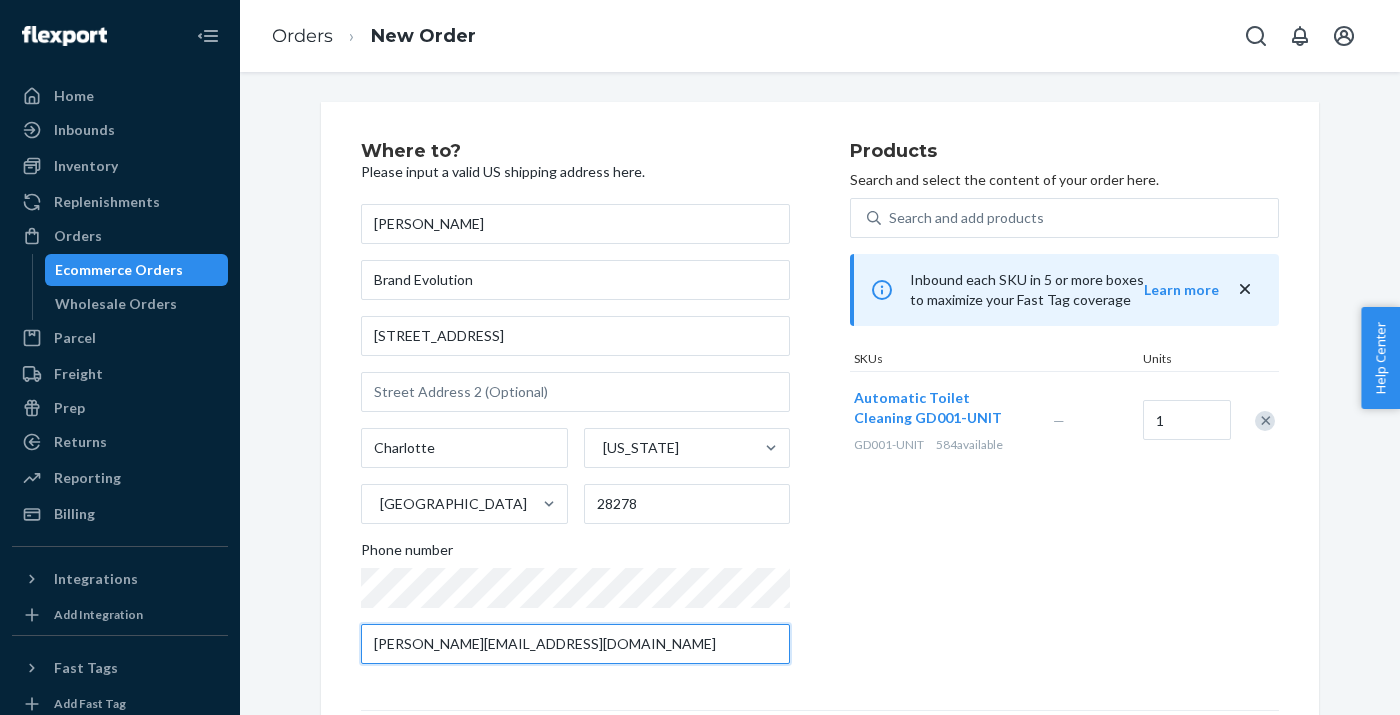 drag, startPoint x: 607, startPoint y: 642, endPoint x: 316, endPoint y: 651, distance: 291.13913 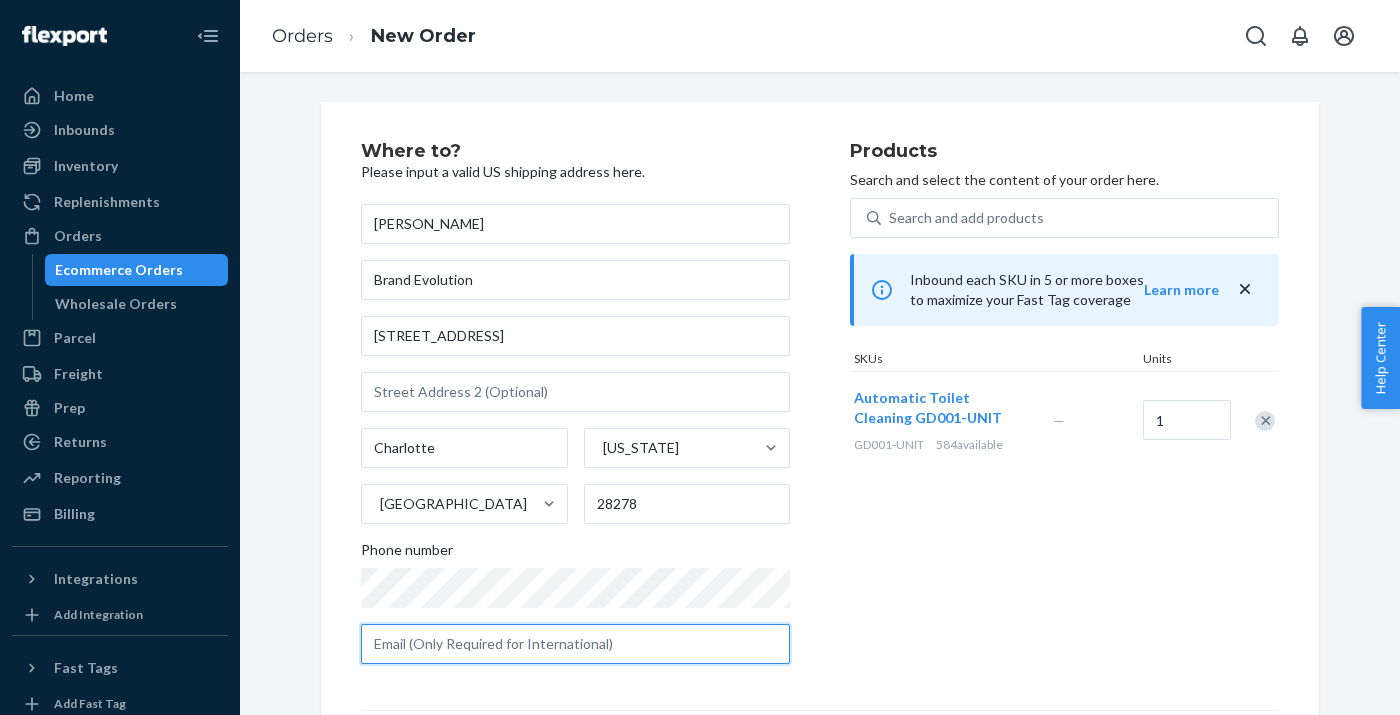 paste on "[PERSON_NAME][EMAIL_ADDRESS][DOMAIN_NAME]" 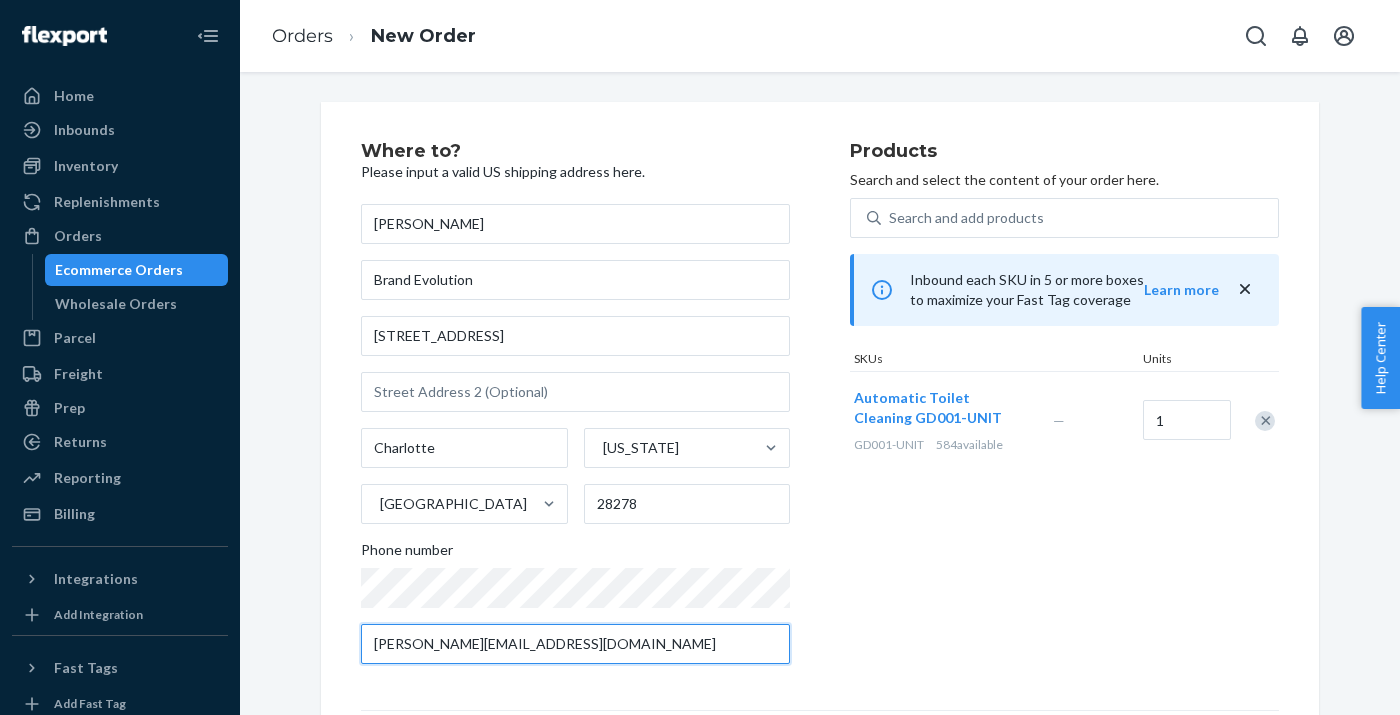 type on "[PERSON_NAME][EMAIL_ADDRESS][DOMAIN_NAME]" 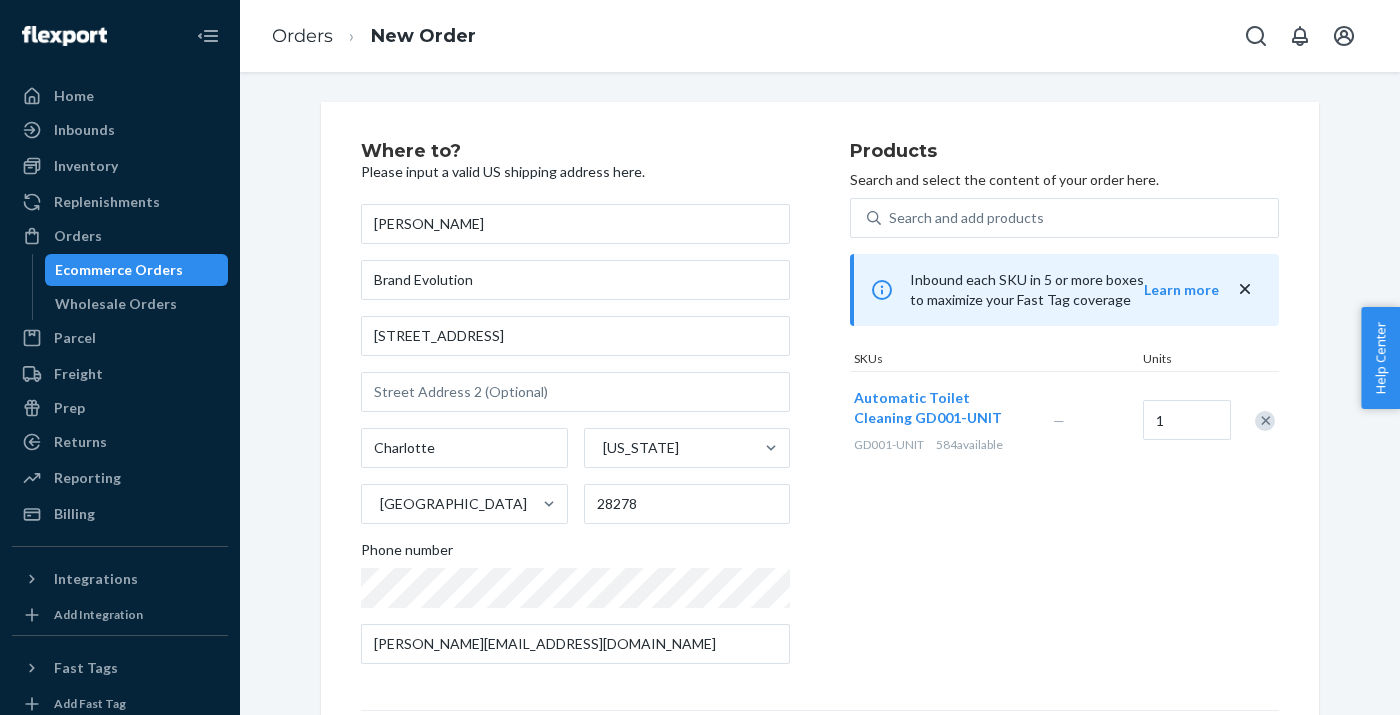 click on "Products Search and select the content of your order here. Search and add products Inbound each SKU in 5 or more boxes to maximize your Fast Tag coverage Learn more SKUs Units Automatic Toilet Cleaning GD001-UNIT GD001-UNIT 584  available — 1" at bounding box center (1064, 411) 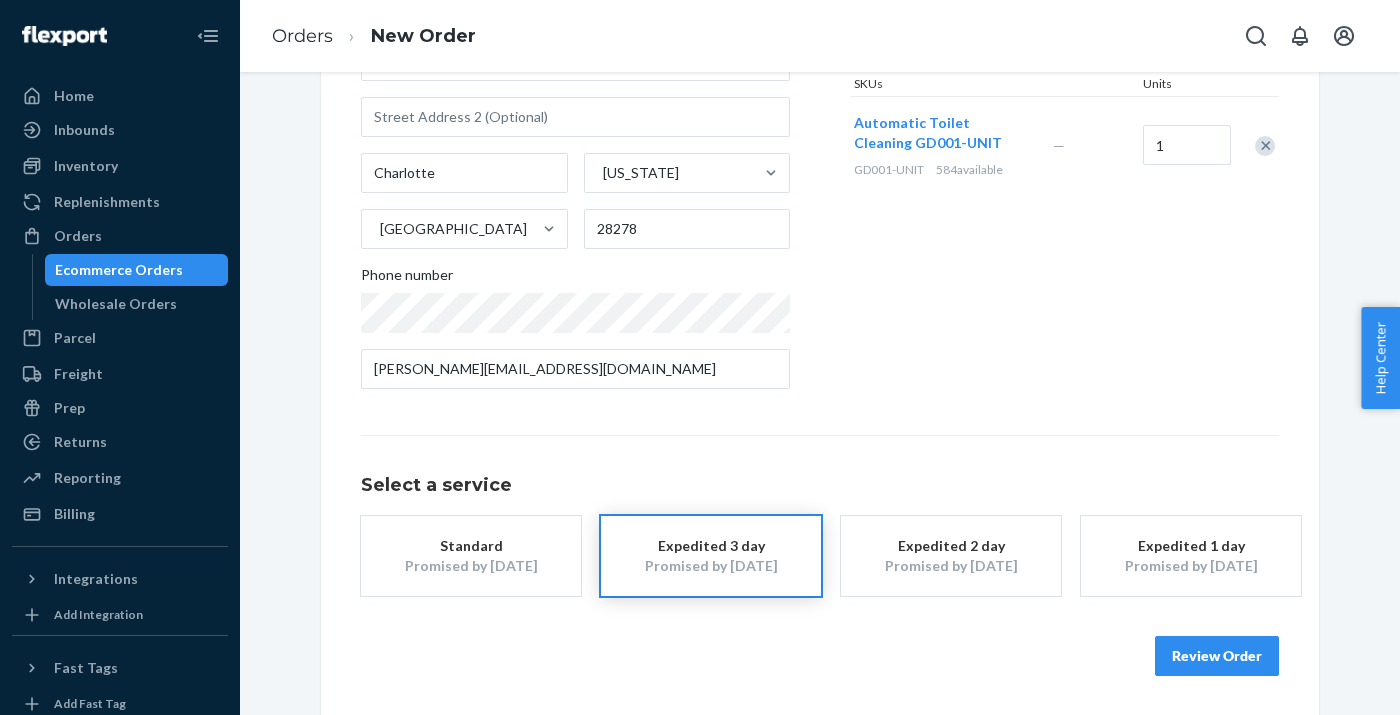 scroll, scrollTop: 274, scrollLeft: 0, axis: vertical 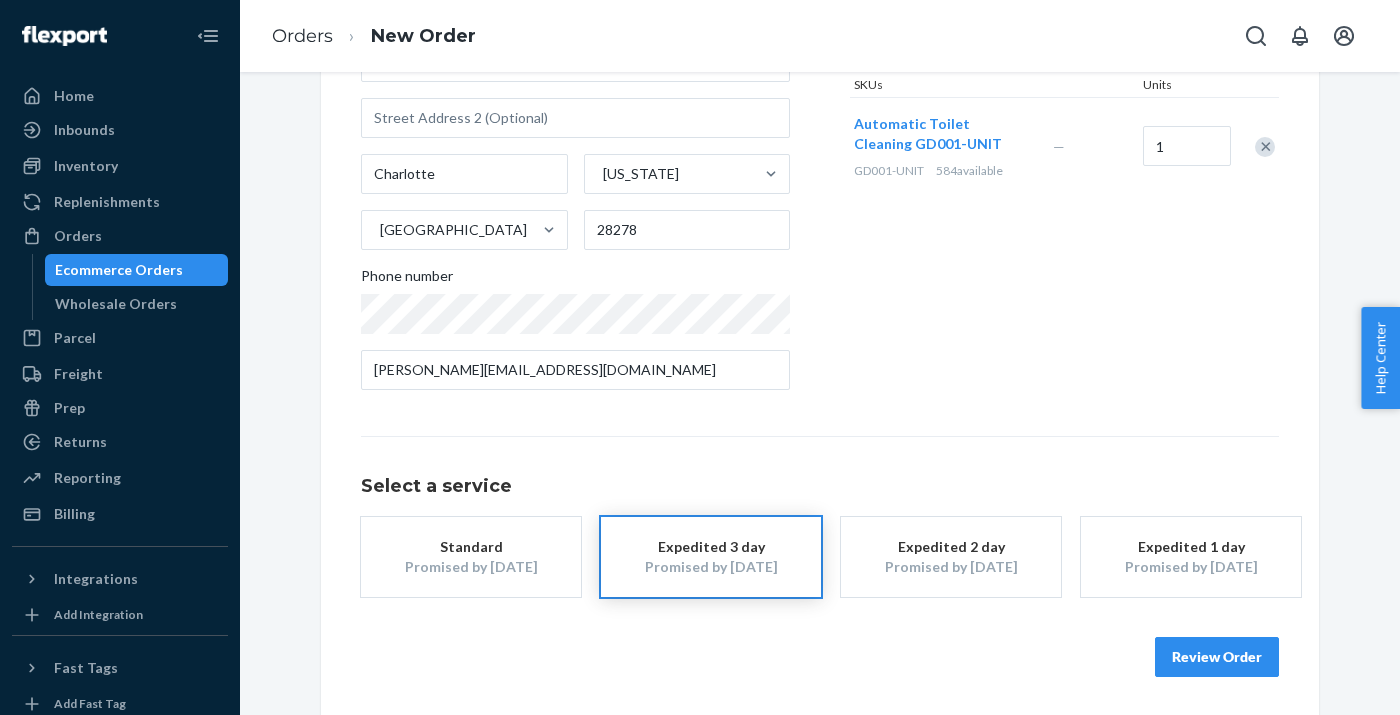 click on "Review Order" at bounding box center [1217, 657] 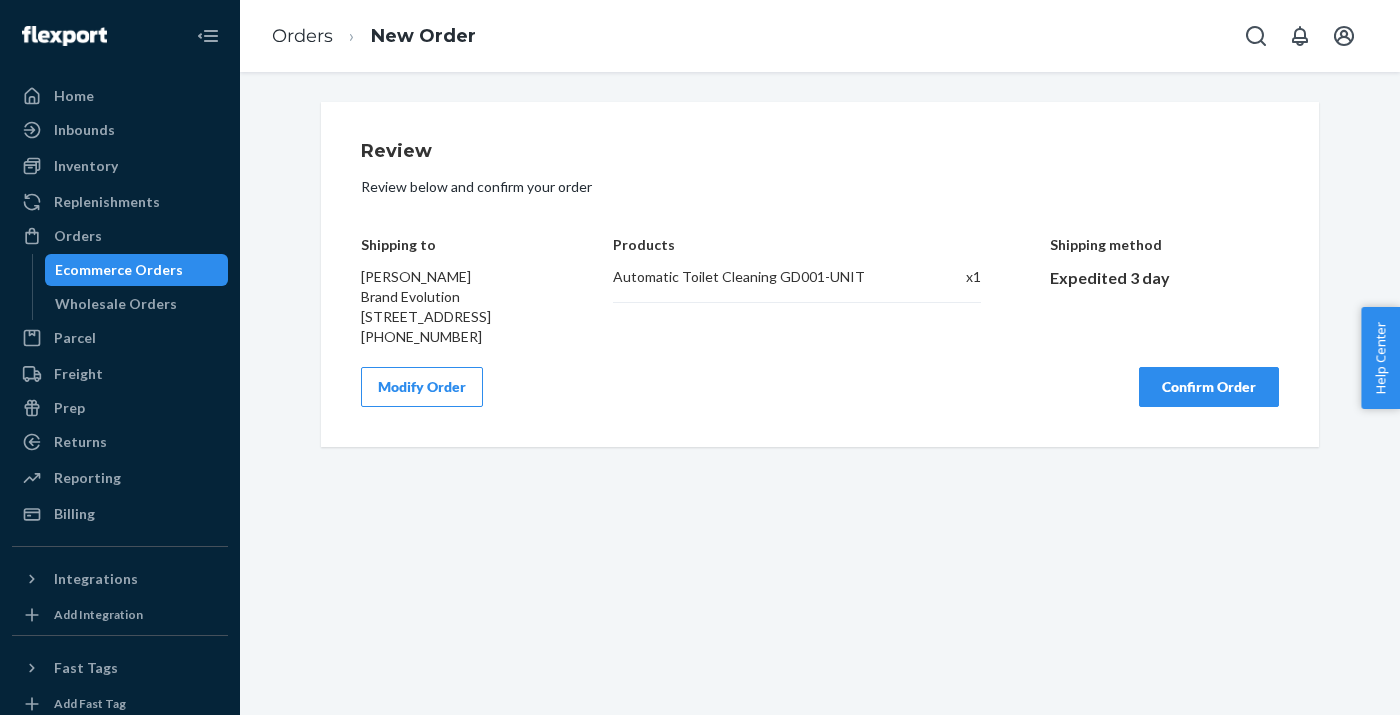 scroll, scrollTop: 0, scrollLeft: 0, axis: both 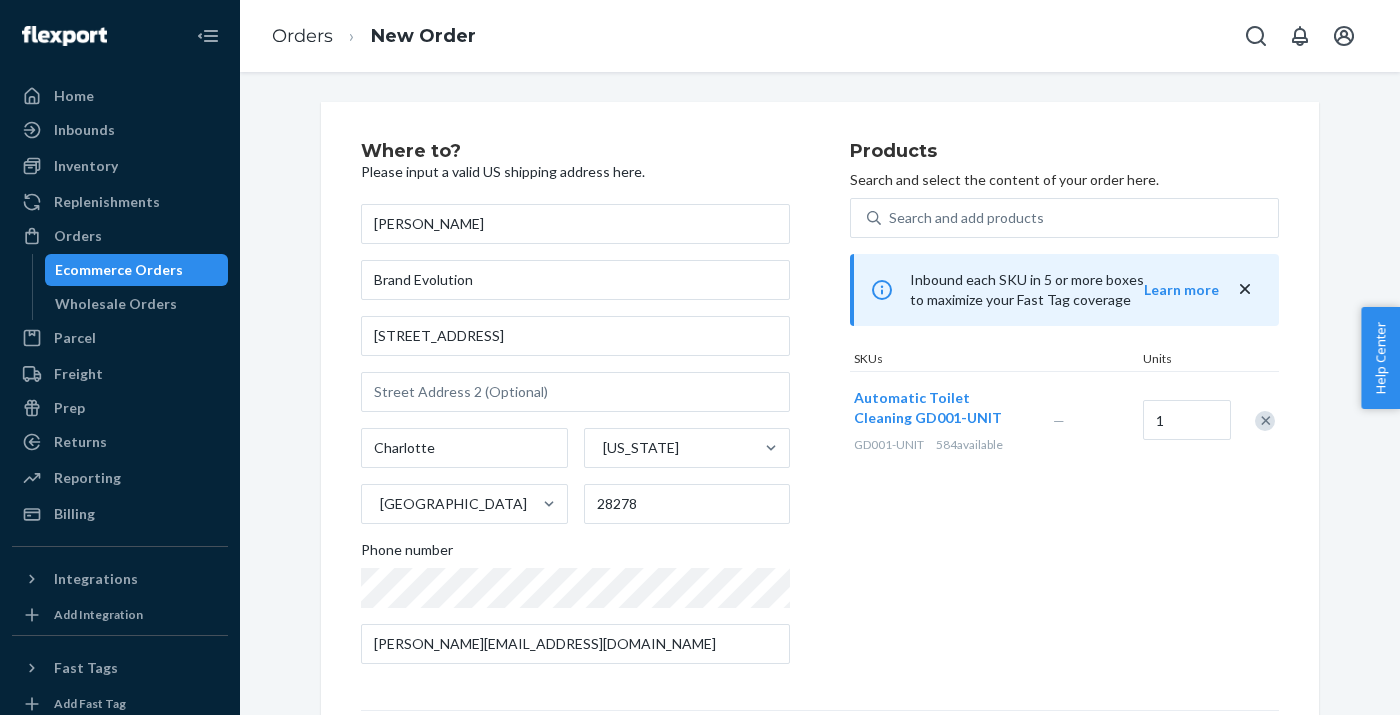 click on "Products Search and select the content of your order here. Search and add products Inbound each SKU in 5 or more boxes to maximize your Fast Tag coverage Learn more SKUs Units Automatic Toilet Cleaning GD001-UNIT GD001-UNIT 584  available — 1" at bounding box center [1064, 411] 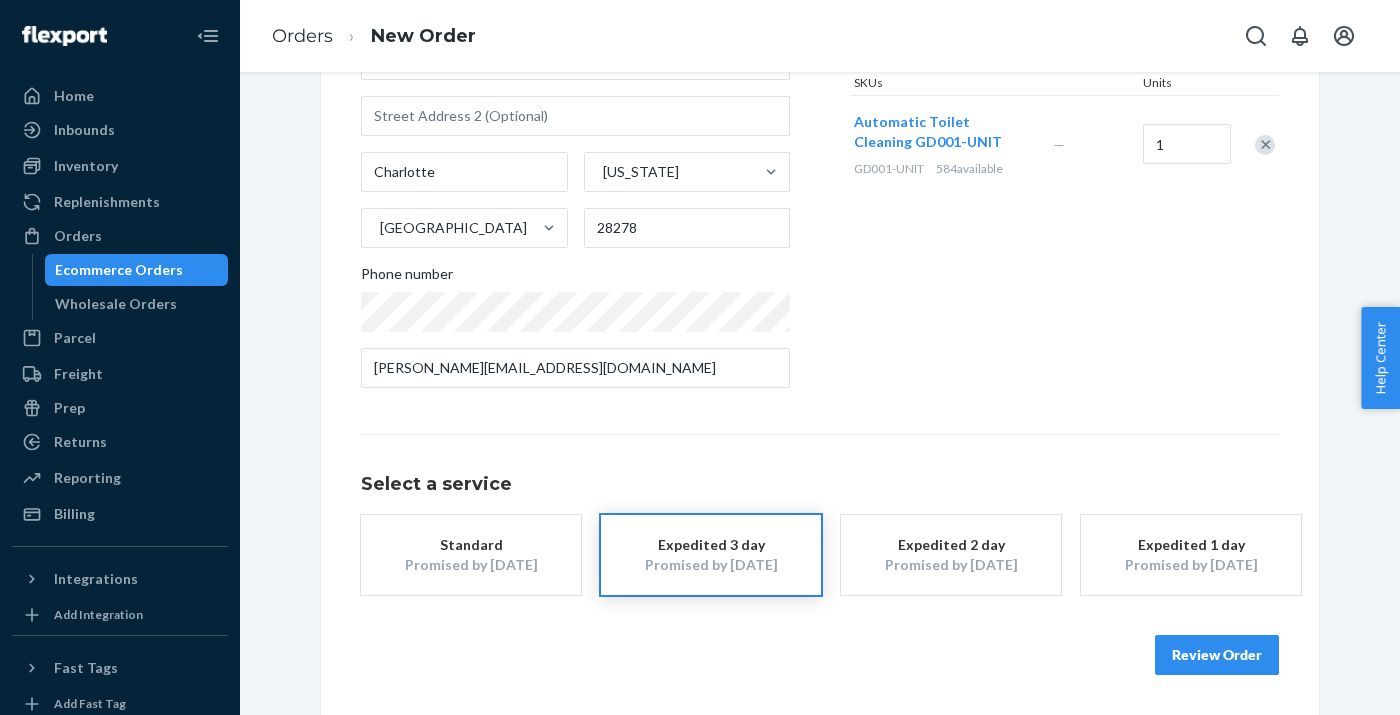 scroll, scrollTop: 274, scrollLeft: 0, axis: vertical 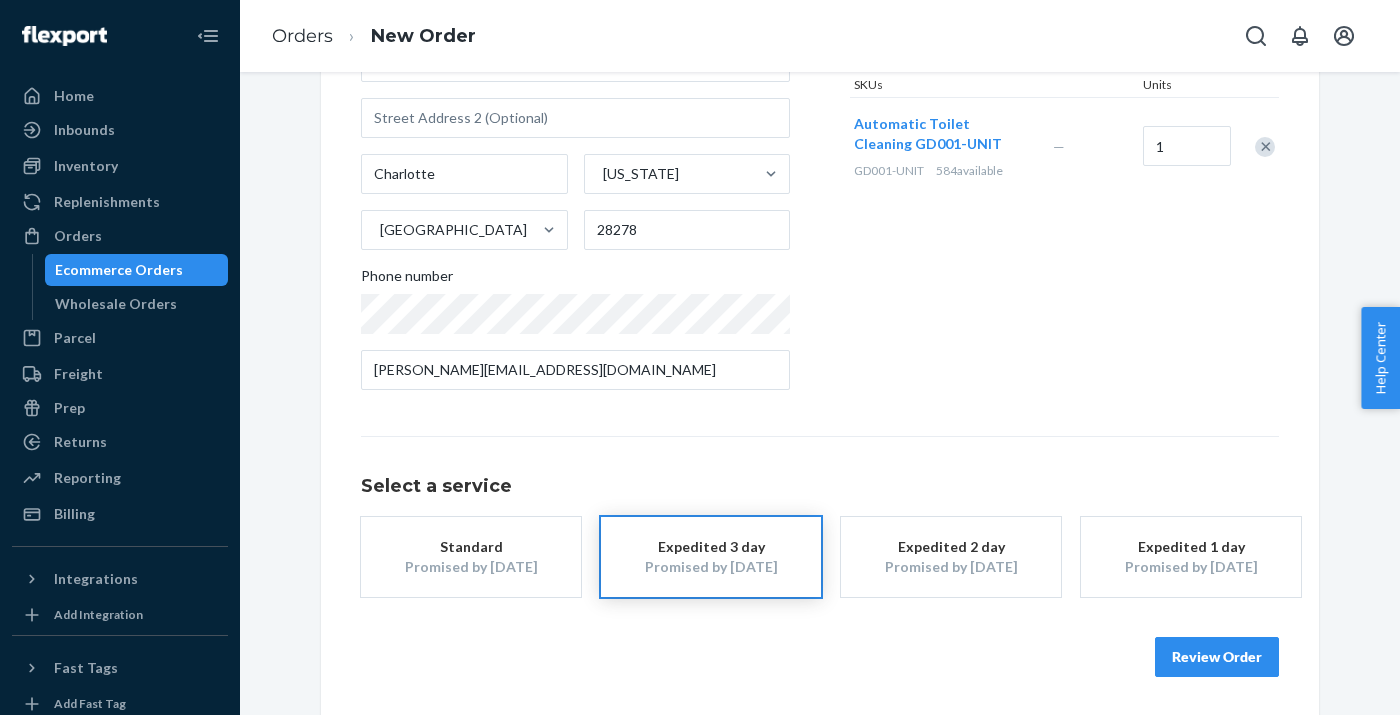 click on "Review Order" at bounding box center [1217, 657] 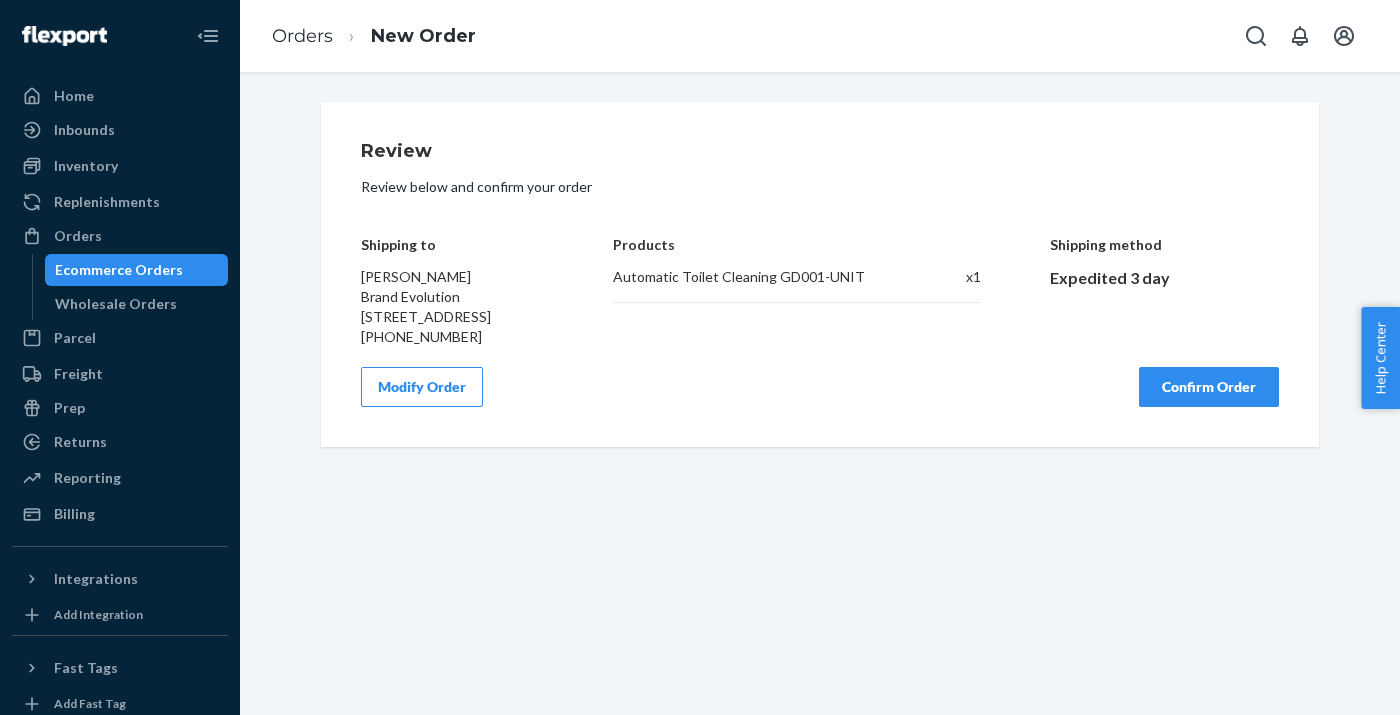 scroll, scrollTop: 0, scrollLeft: 0, axis: both 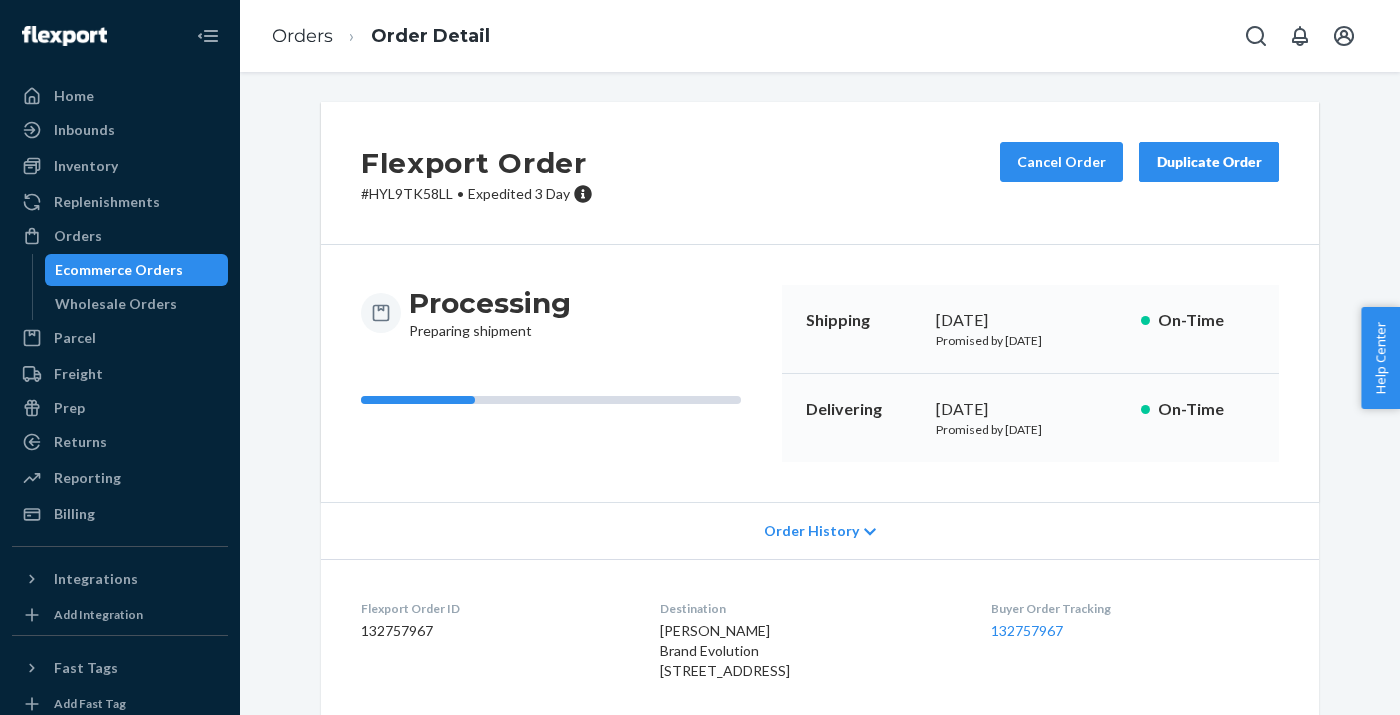 click on "Duplicate Order" at bounding box center (1209, 162) 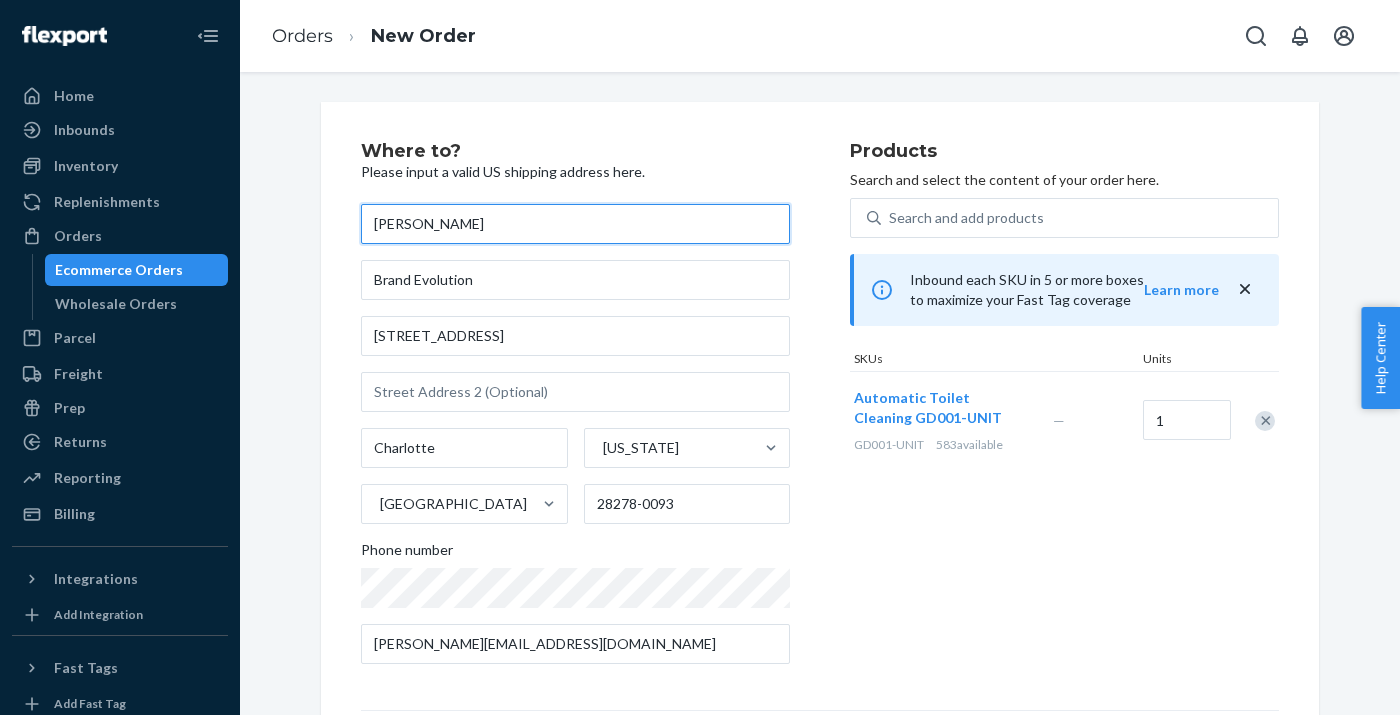 drag, startPoint x: 523, startPoint y: 225, endPoint x: 347, endPoint y: 221, distance: 176.04546 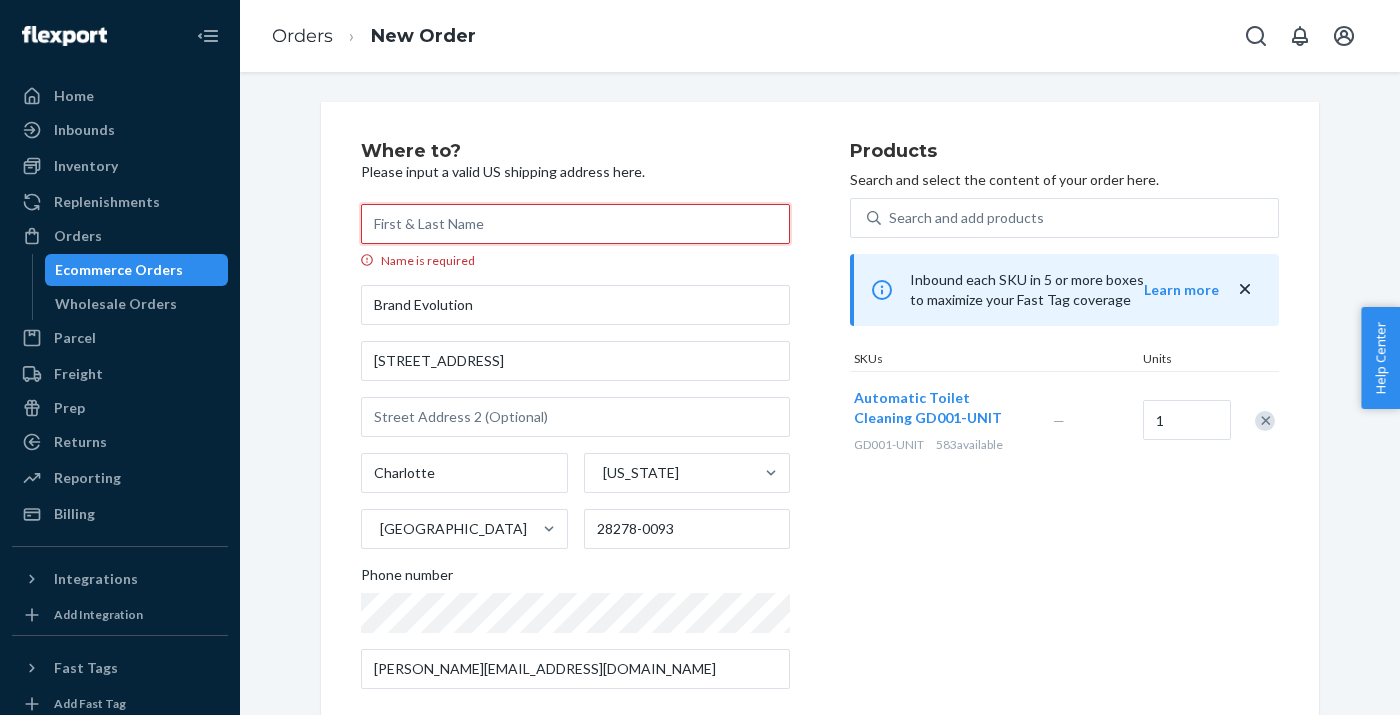 paste on "[PERSON_NAME]" 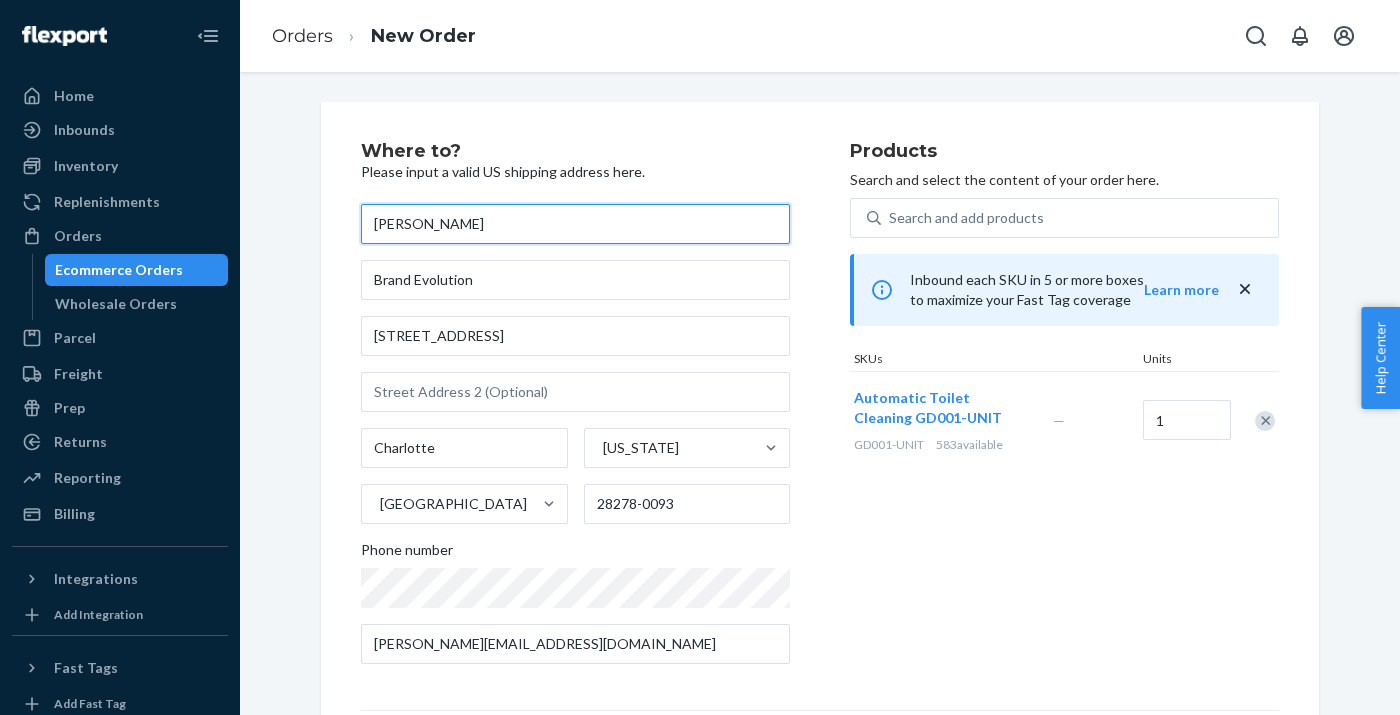 type on "[PERSON_NAME]" 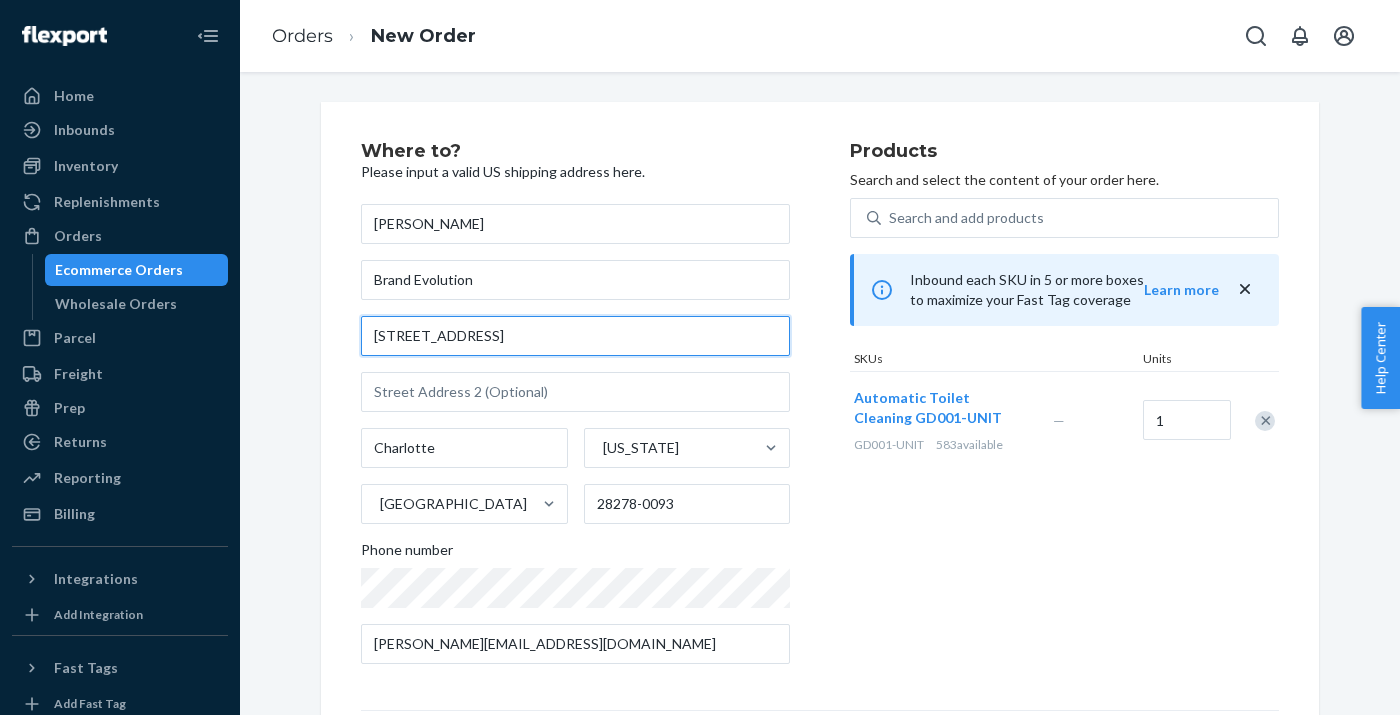 drag, startPoint x: 577, startPoint y: 332, endPoint x: 360, endPoint y: 322, distance: 217.23029 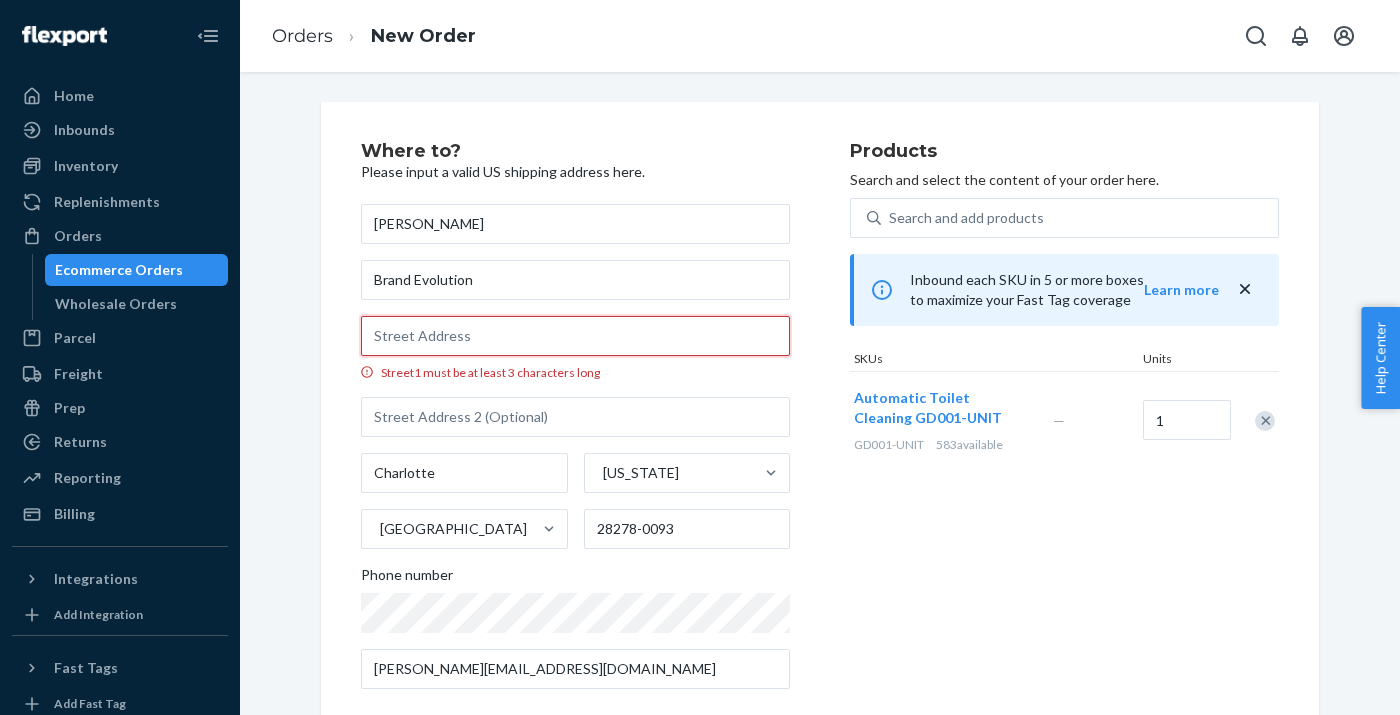 paste on "[STREET_ADDRESS][PERSON_NAME] [GEOGRAPHIC_DATA], FL 33626" 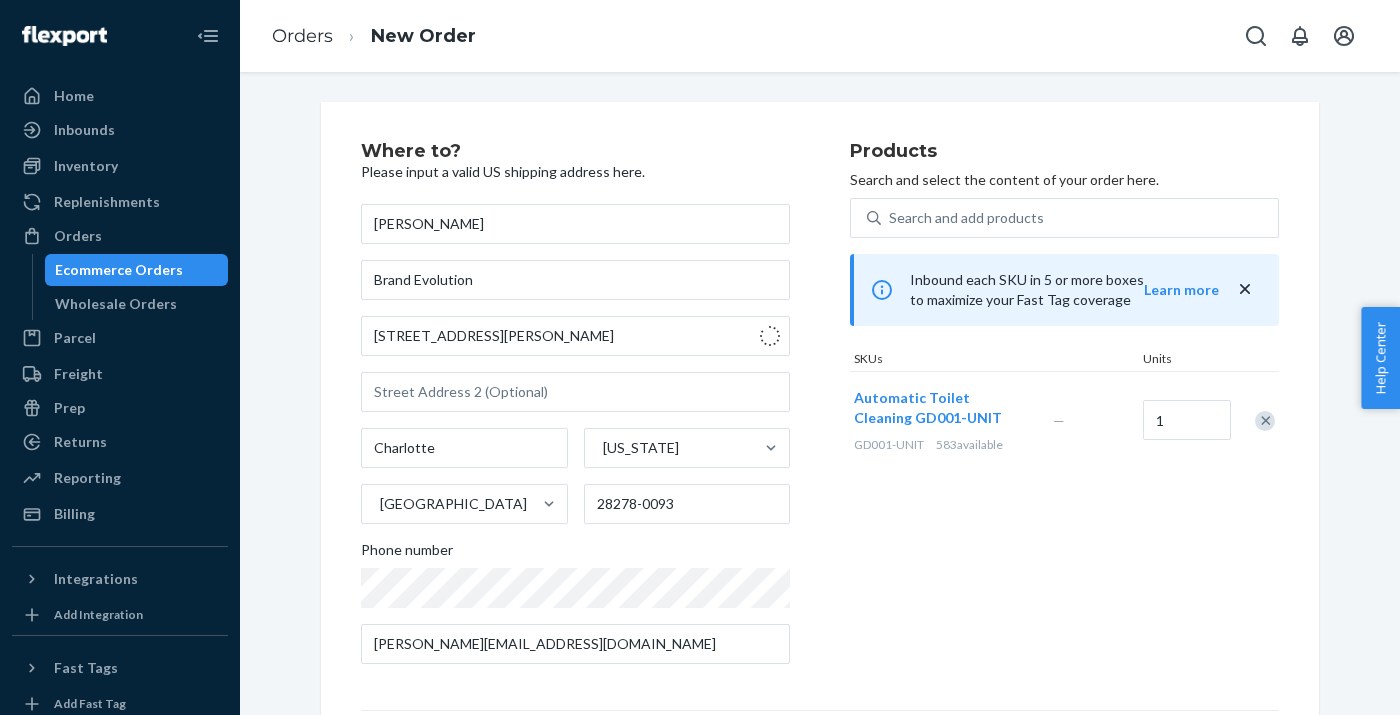 type on "[STREET_ADDRESS][PERSON_NAME]" 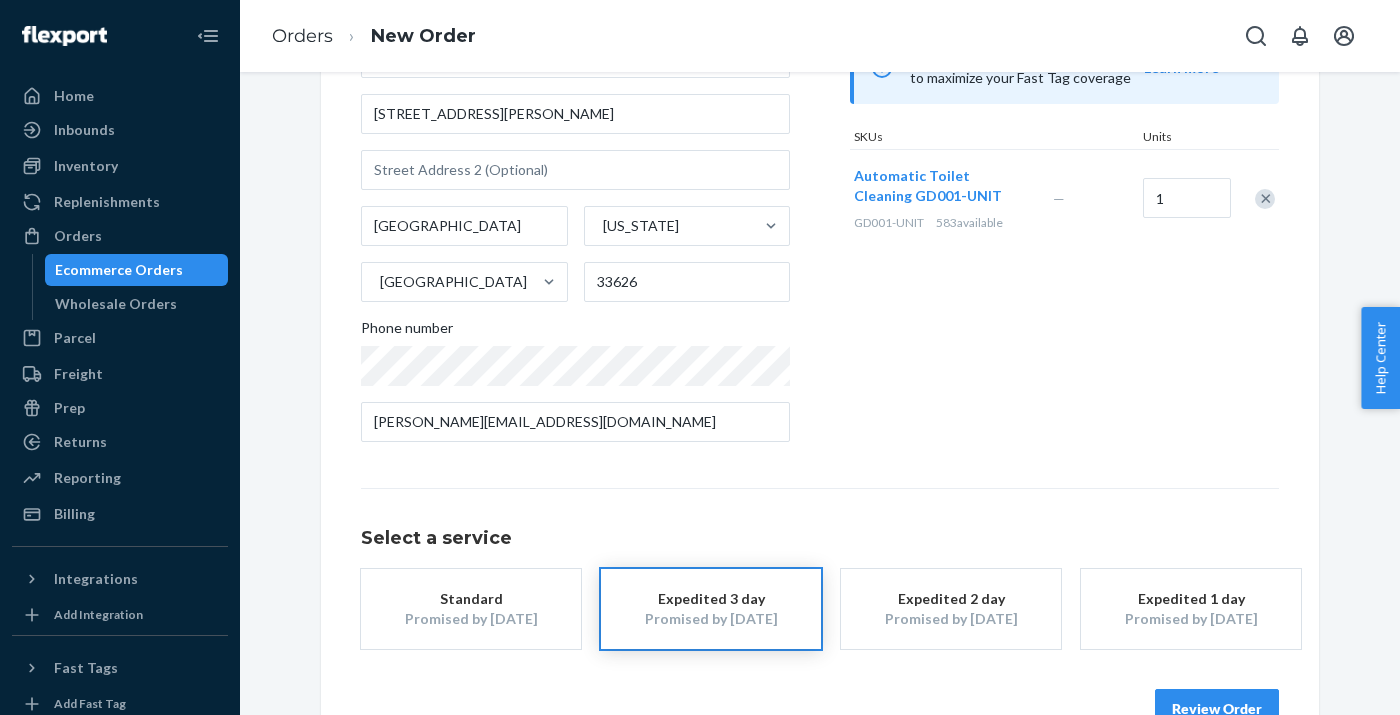 scroll, scrollTop: 29, scrollLeft: 0, axis: vertical 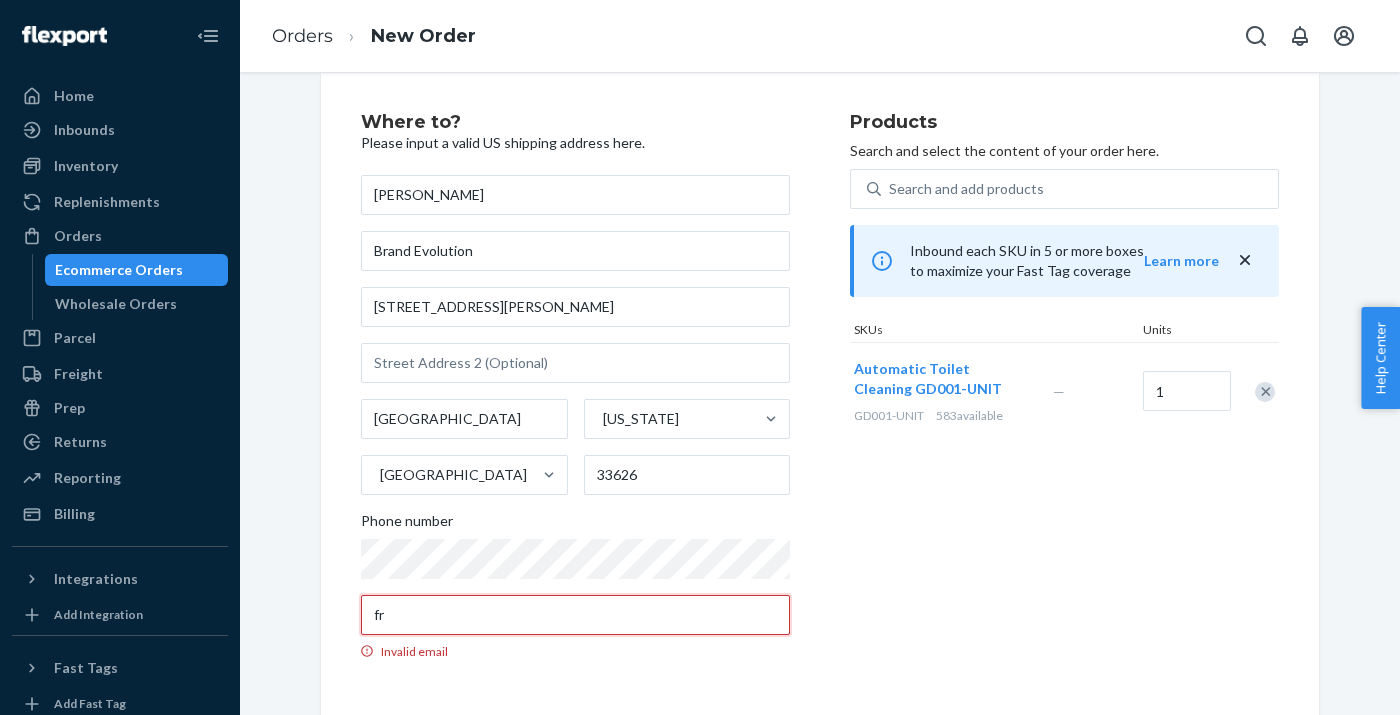 type on "f" 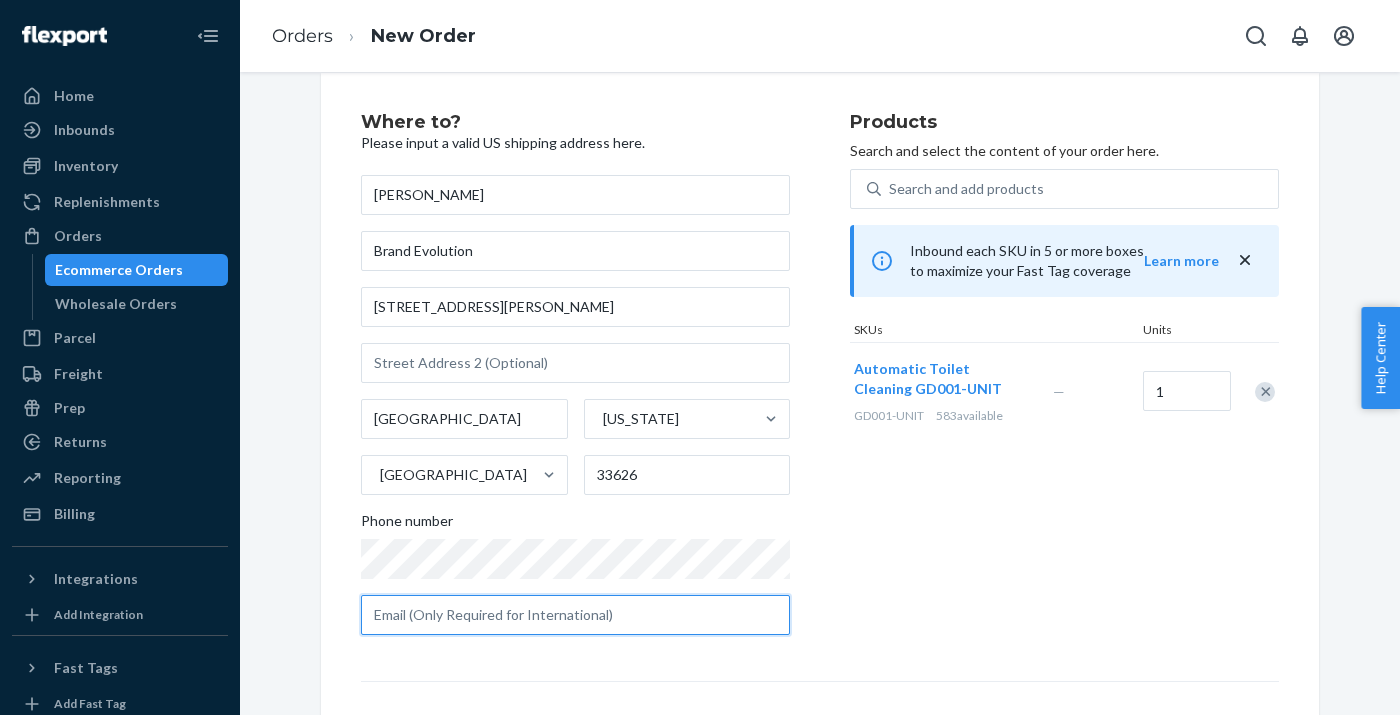 paste on "[PERSON_NAME][EMAIL_ADDRESS][DOMAIN_NAME]" 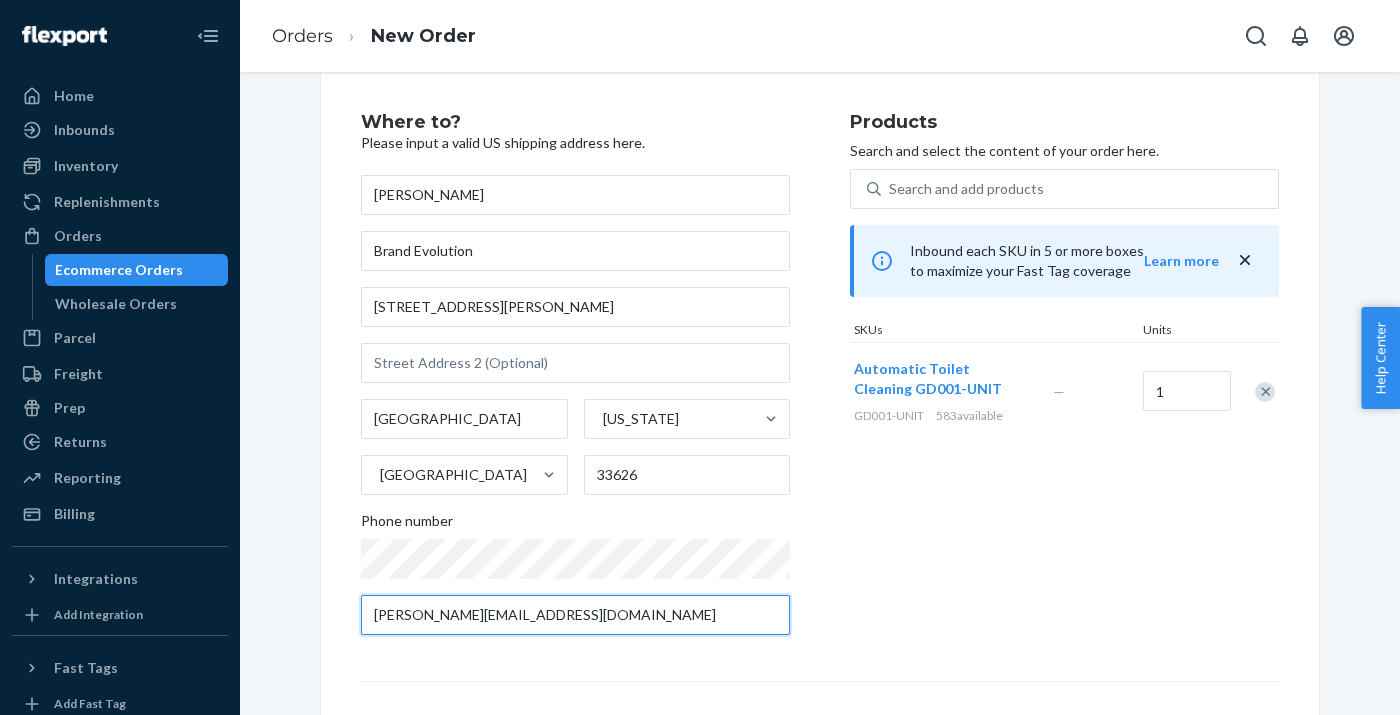 type on "[PERSON_NAME][EMAIL_ADDRESS][DOMAIN_NAME]" 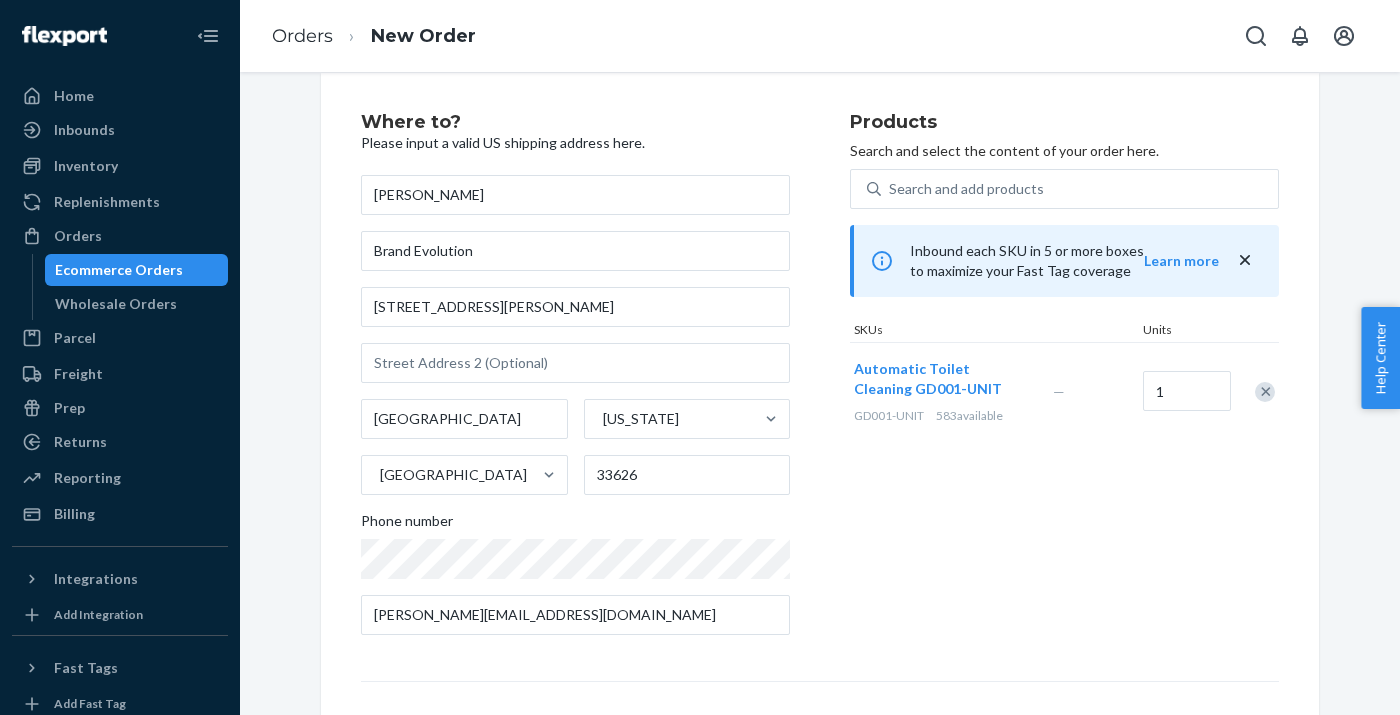 click on "Products Search and select the content of your order here. Search and add products Inbound each SKU in 5 or more boxes to maximize your Fast Tag coverage Learn more SKUs Units Automatic Toilet Cleaning GD001-UNIT GD001-UNIT 583  available — 1" at bounding box center [1064, 382] 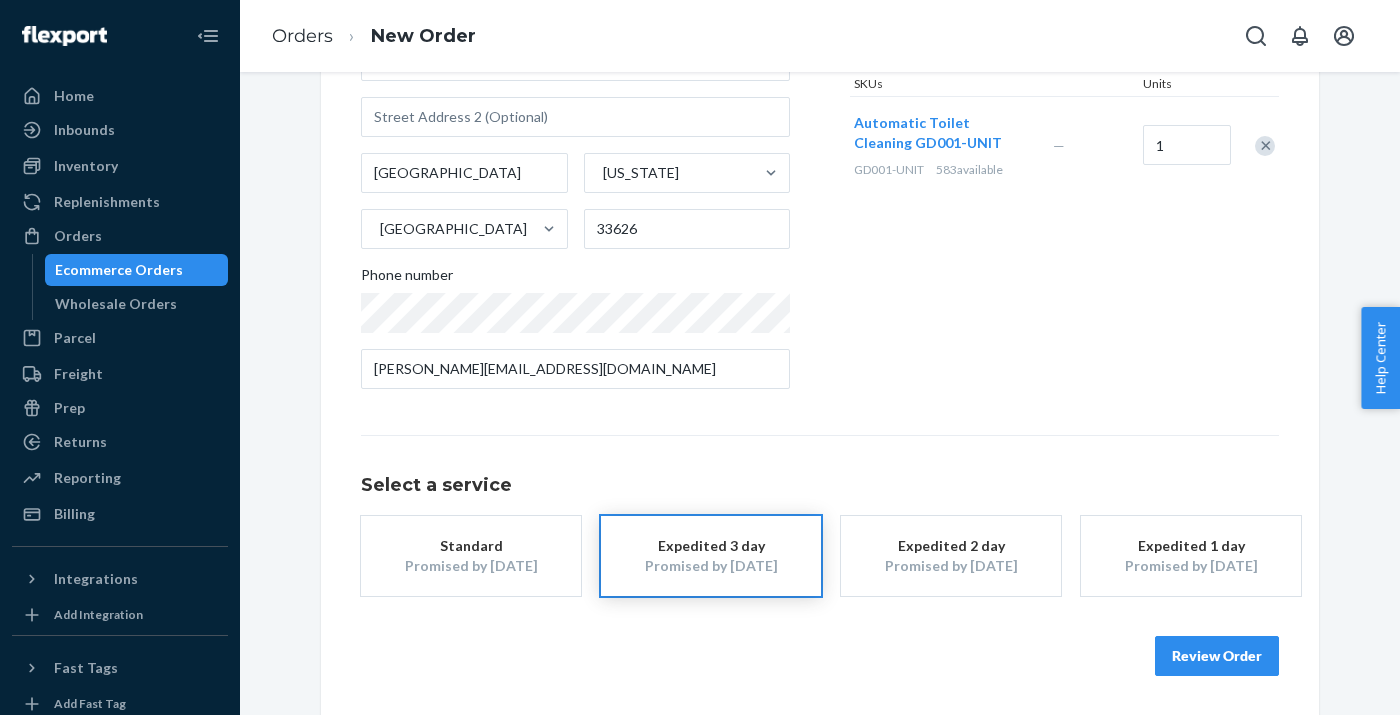 scroll, scrollTop: 274, scrollLeft: 0, axis: vertical 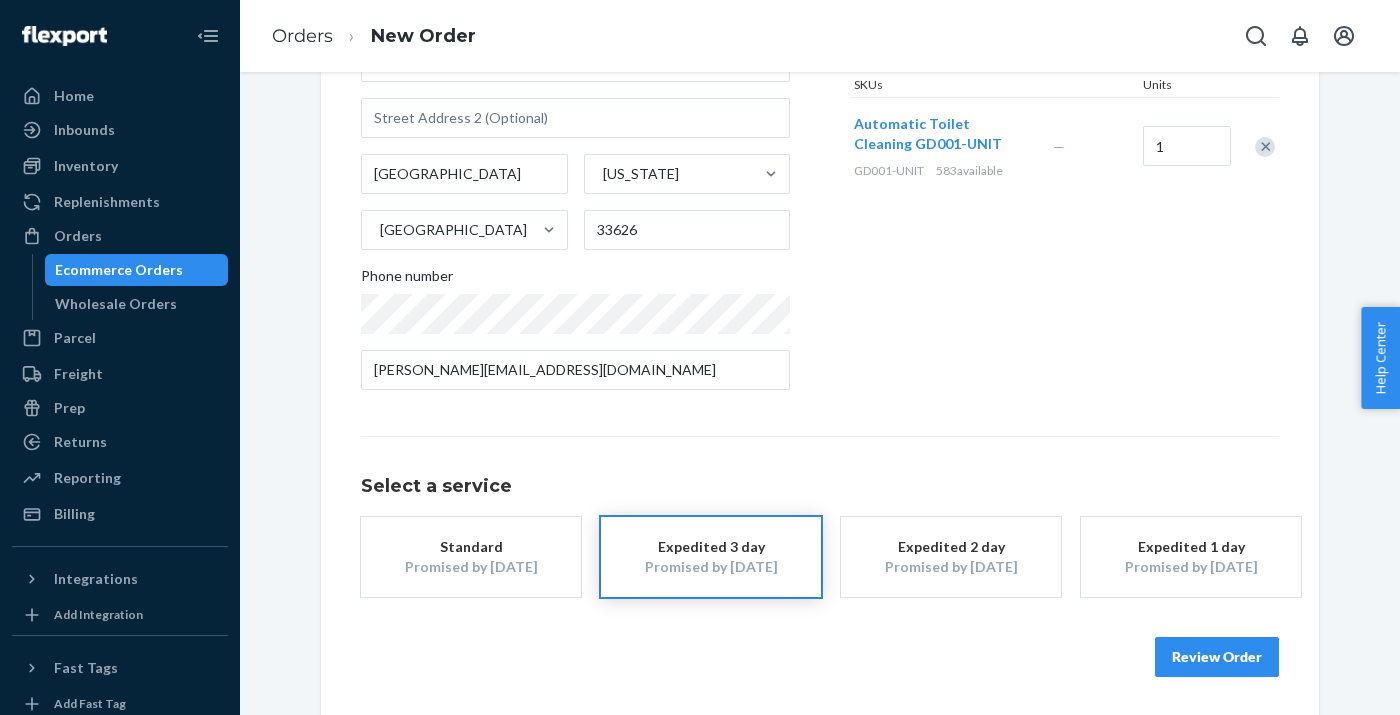 click on "Review Order" at bounding box center [1217, 657] 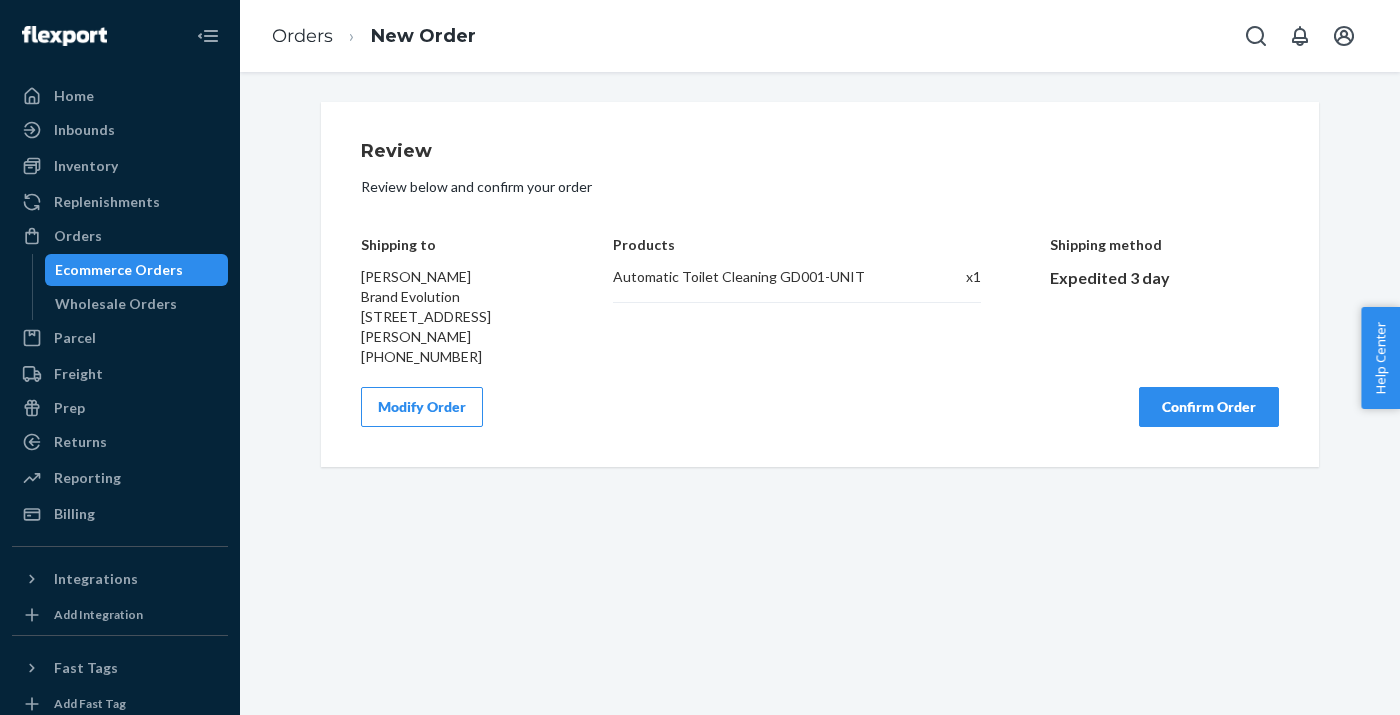 scroll, scrollTop: 0, scrollLeft: 0, axis: both 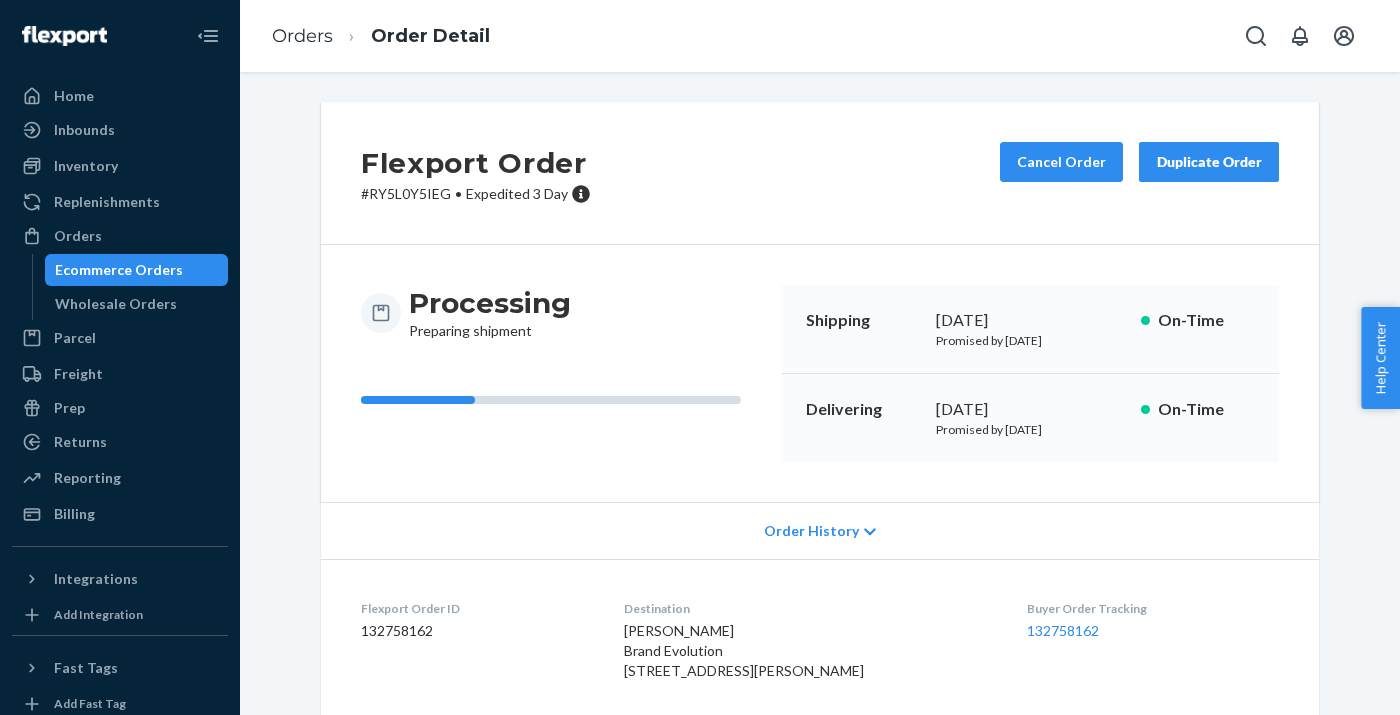 click on "Duplicate Order" at bounding box center (1209, 162) 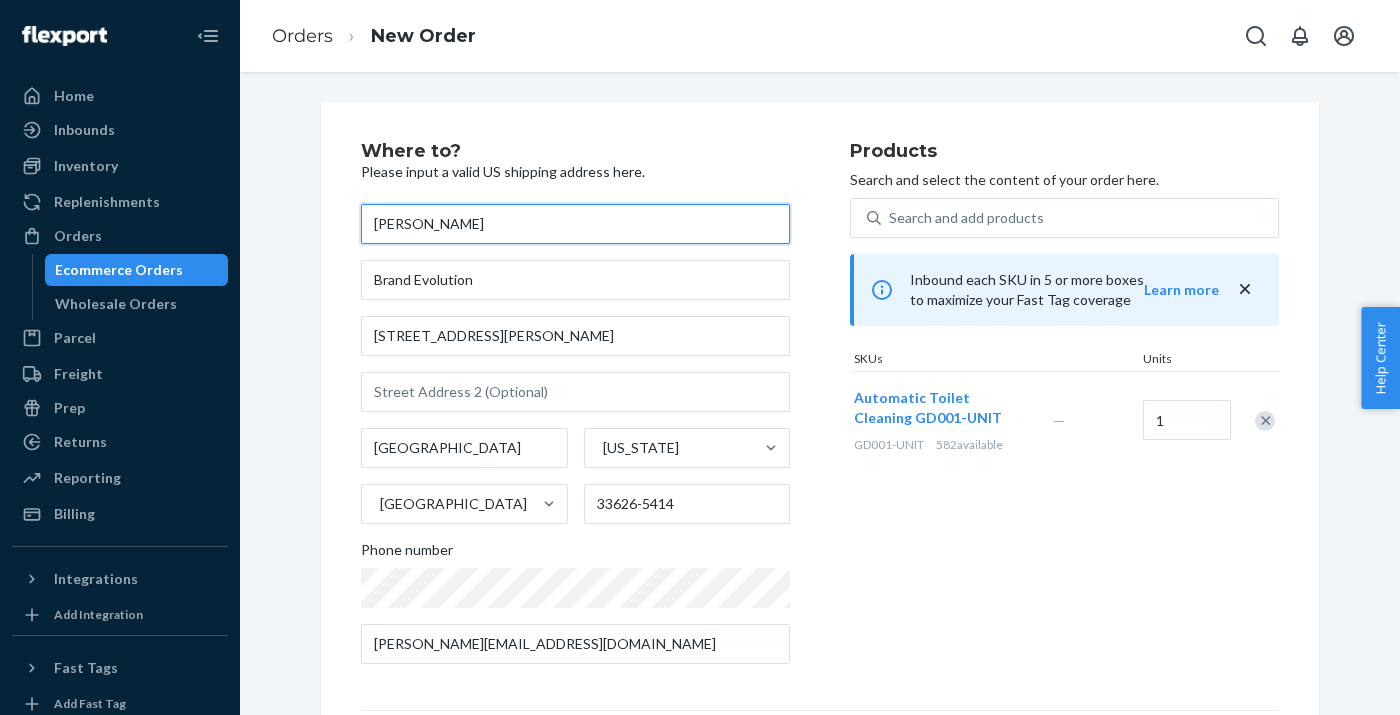 drag, startPoint x: 486, startPoint y: 239, endPoint x: 323, endPoint y: 232, distance: 163.15024 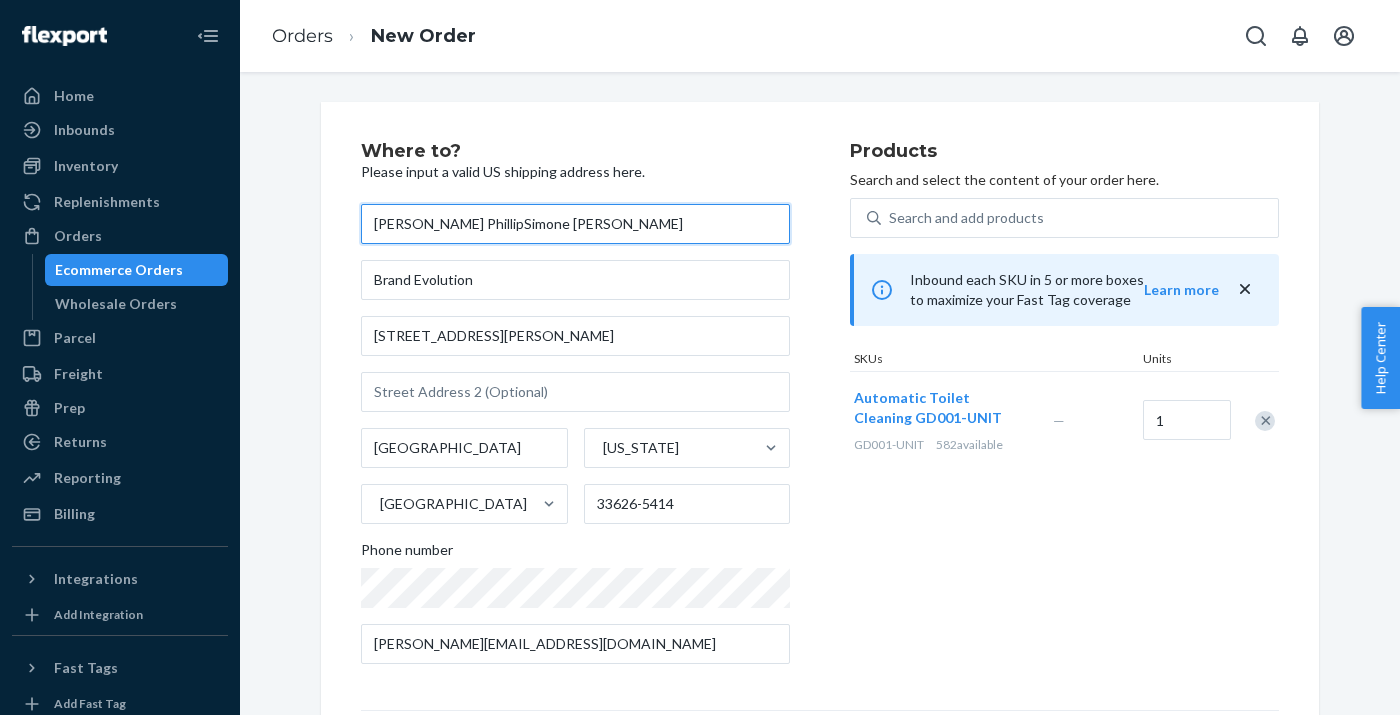 drag, startPoint x: 447, startPoint y: 227, endPoint x: 352, endPoint y: 224, distance: 95.047356 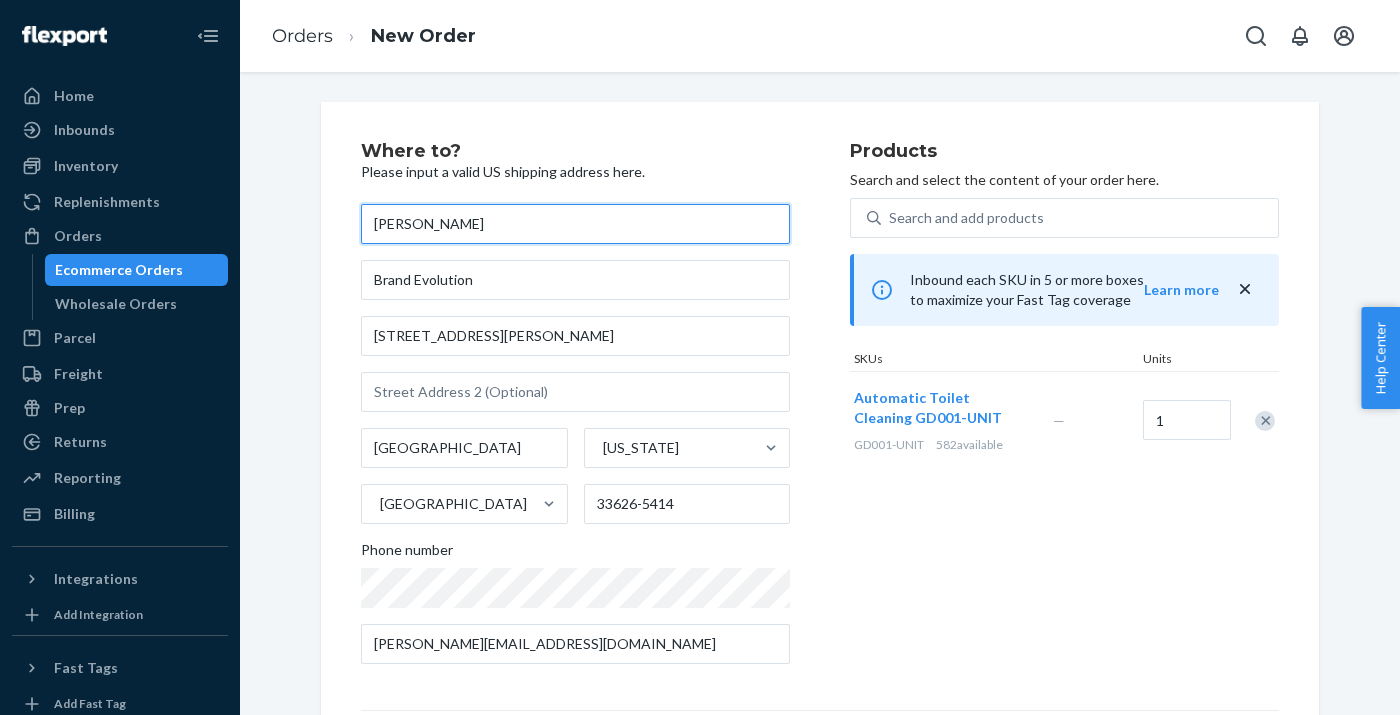 type on "[PERSON_NAME]" 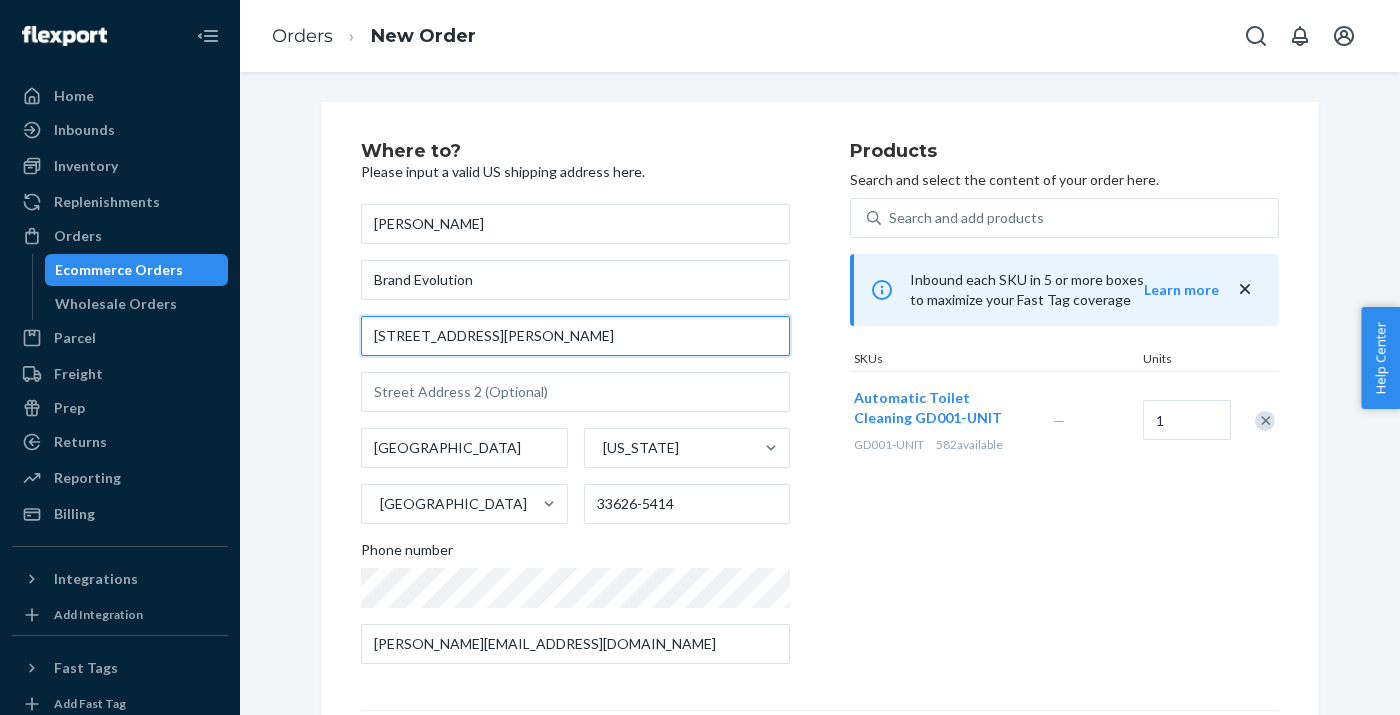 drag, startPoint x: 533, startPoint y: 337, endPoint x: 338, endPoint y: 327, distance: 195.25624 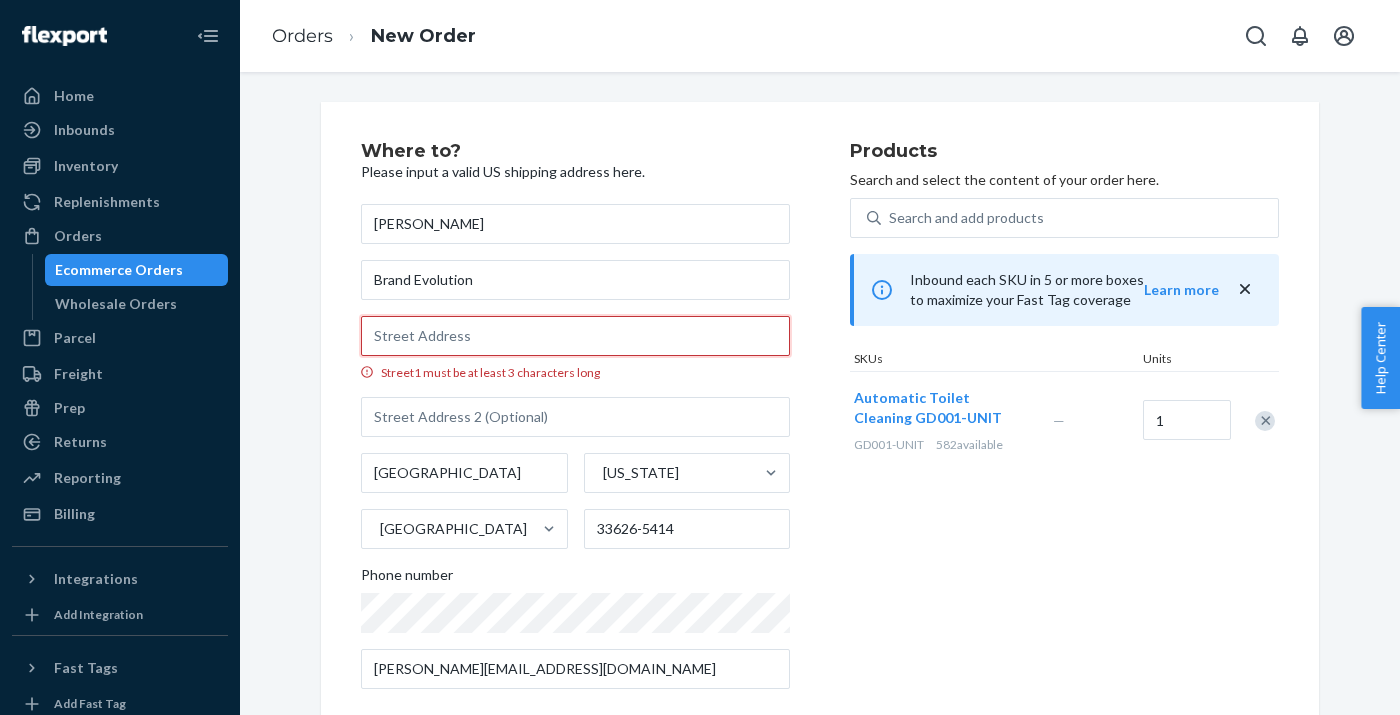 paste on "[STREET_ADDRESS]" 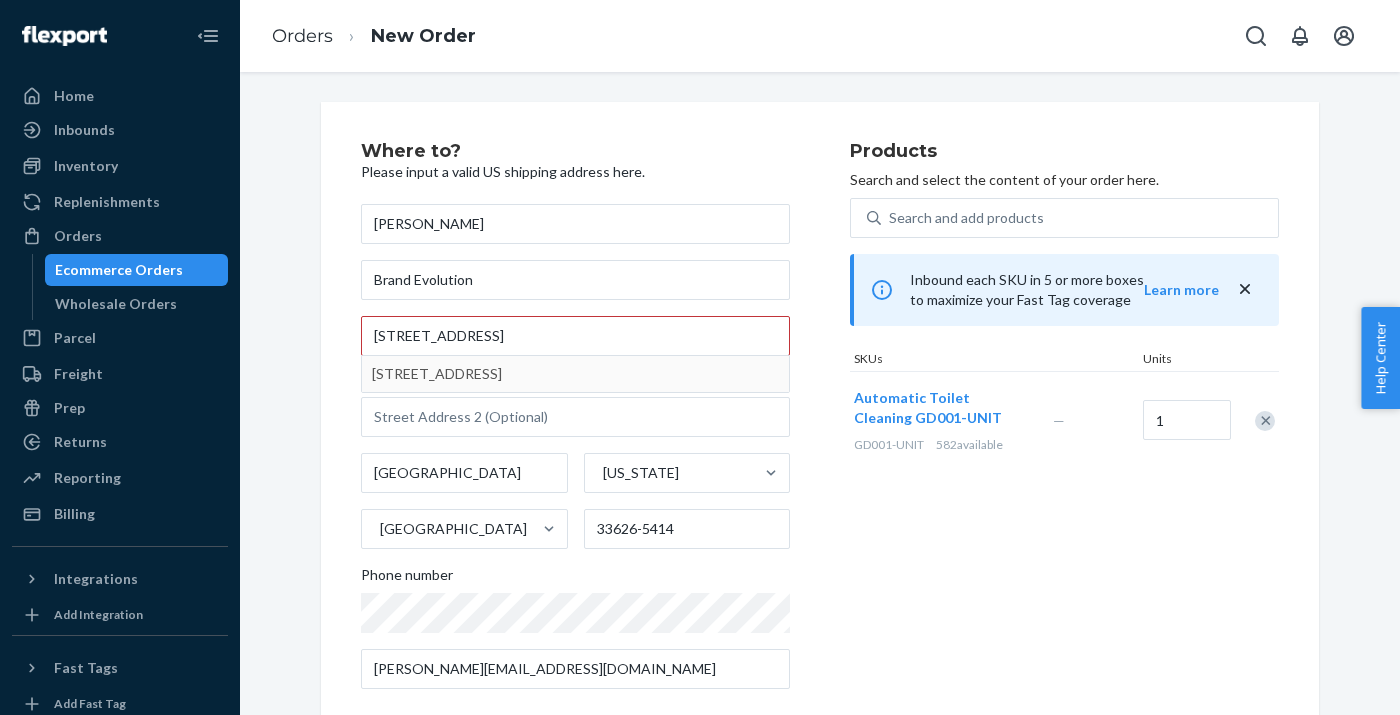 type on "[STREET_ADDRESS]" 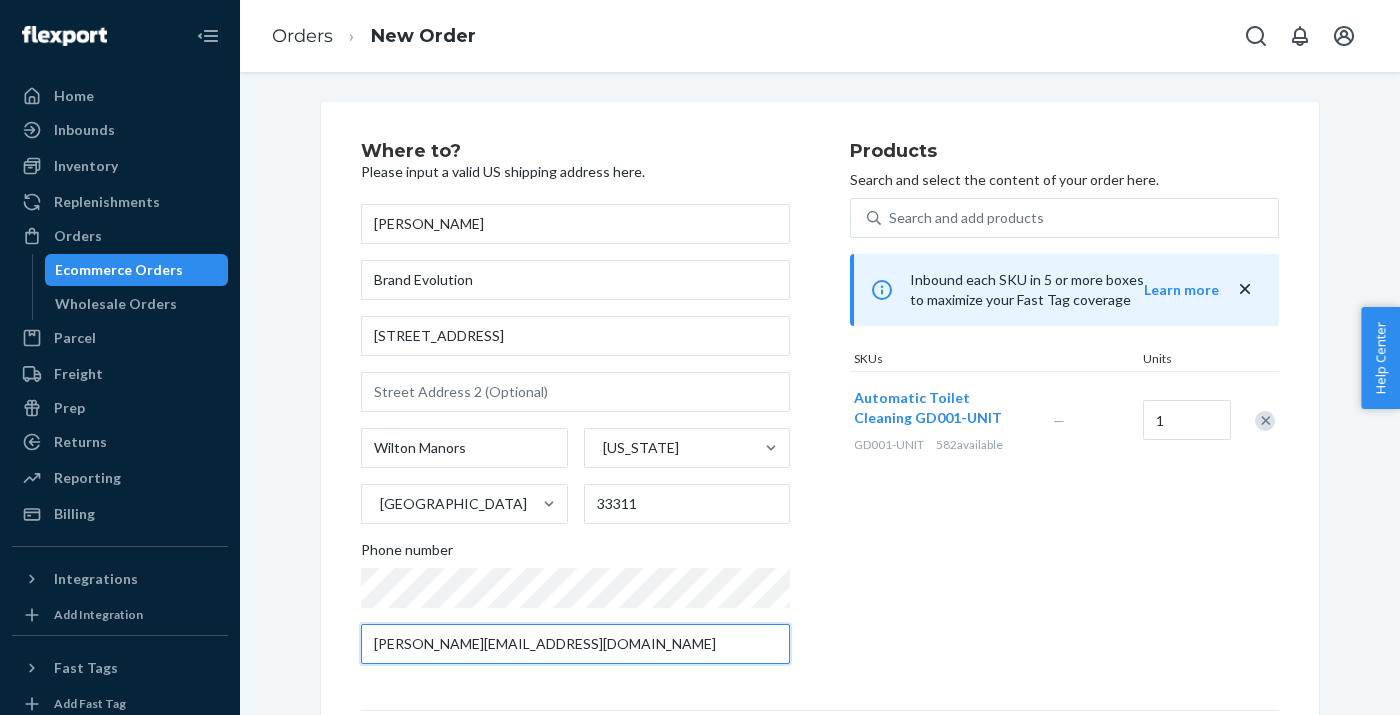 drag, startPoint x: 404, startPoint y: 643, endPoint x: 351, endPoint y: 641, distance: 53.037724 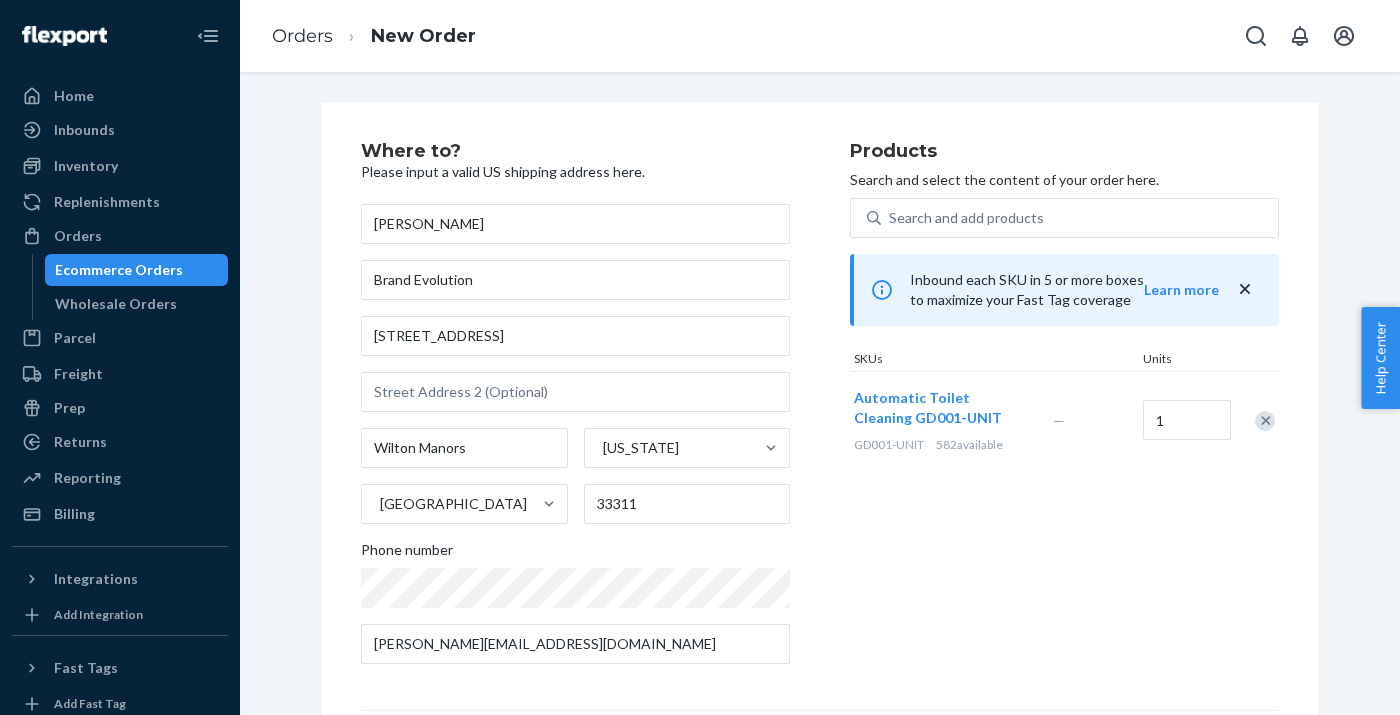 click on "Products Search and select the content of your order here. Search and add products Inbound each SKU in 5 or more boxes to maximize your Fast Tag coverage Learn more SKUs Units Automatic Toilet Cleaning GD001-UNIT GD001-UNIT 582  available — 1" at bounding box center [1064, 411] 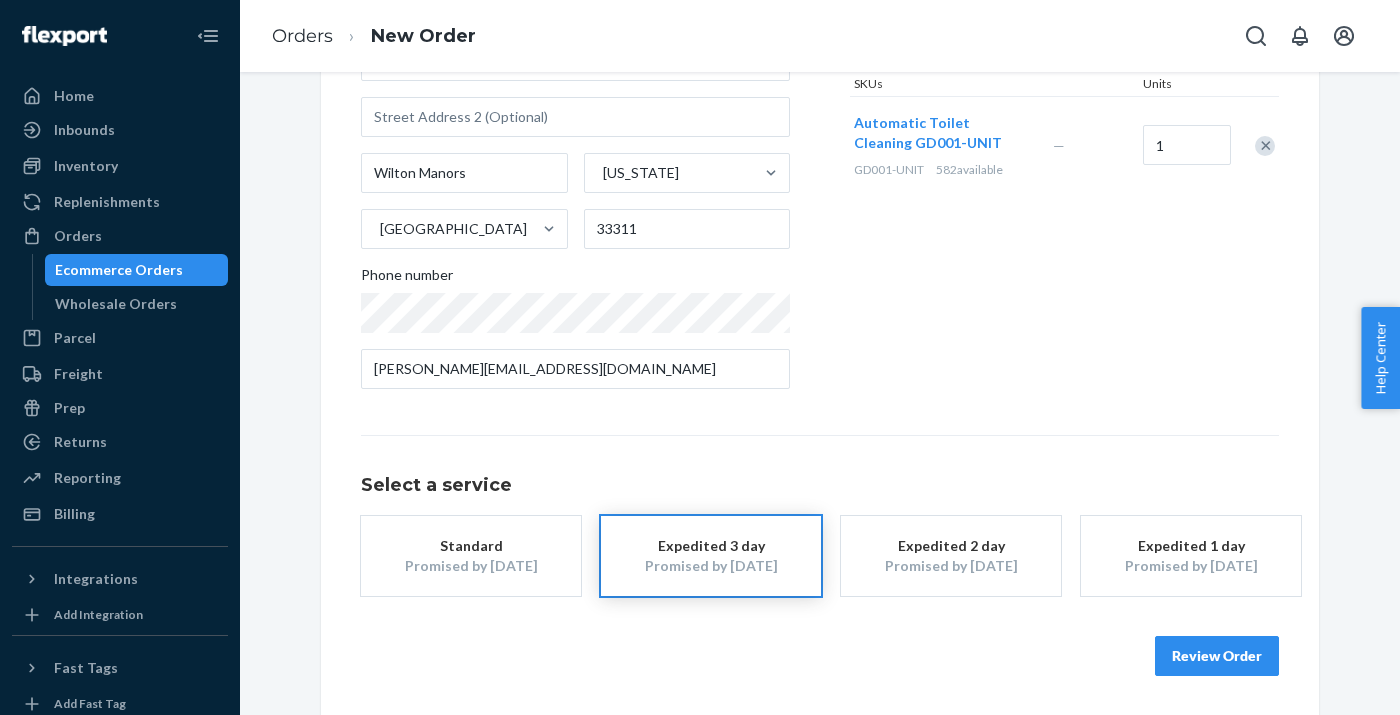 scroll, scrollTop: 274, scrollLeft: 0, axis: vertical 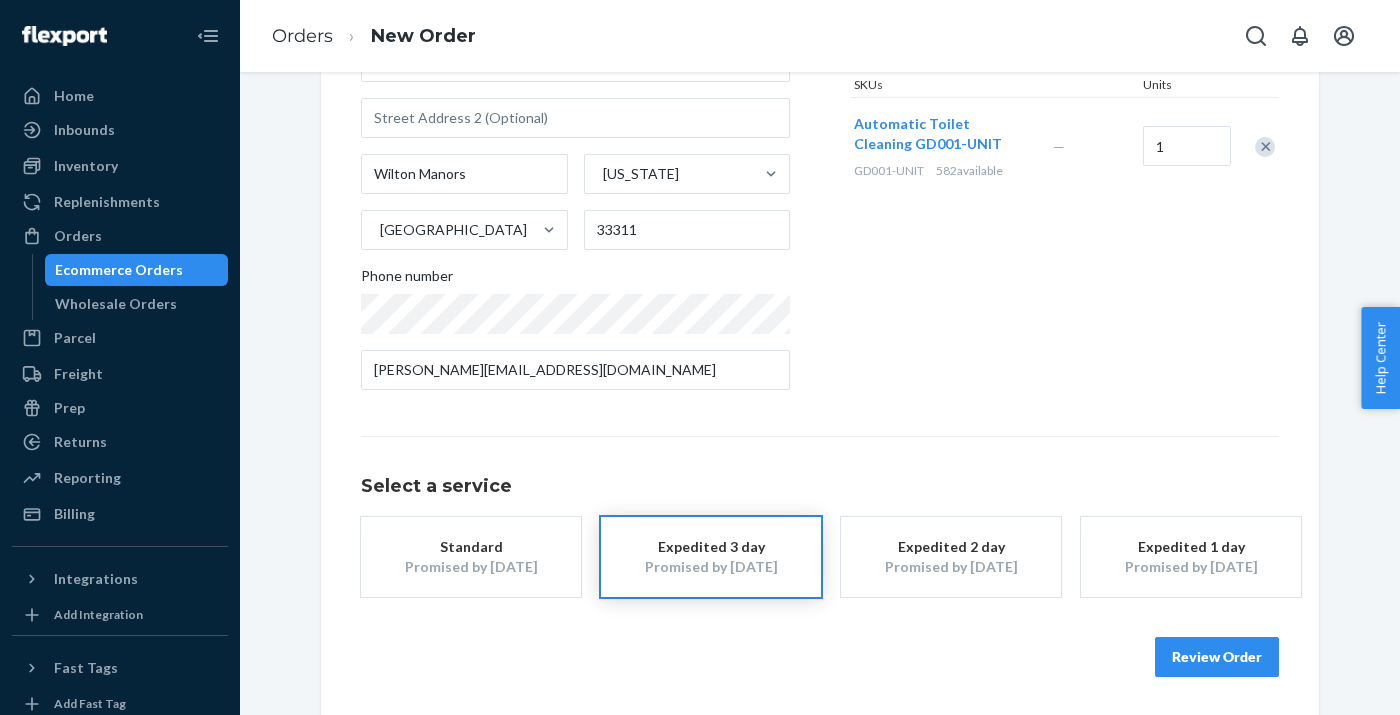 click on "Review Order" at bounding box center (1217, 657) 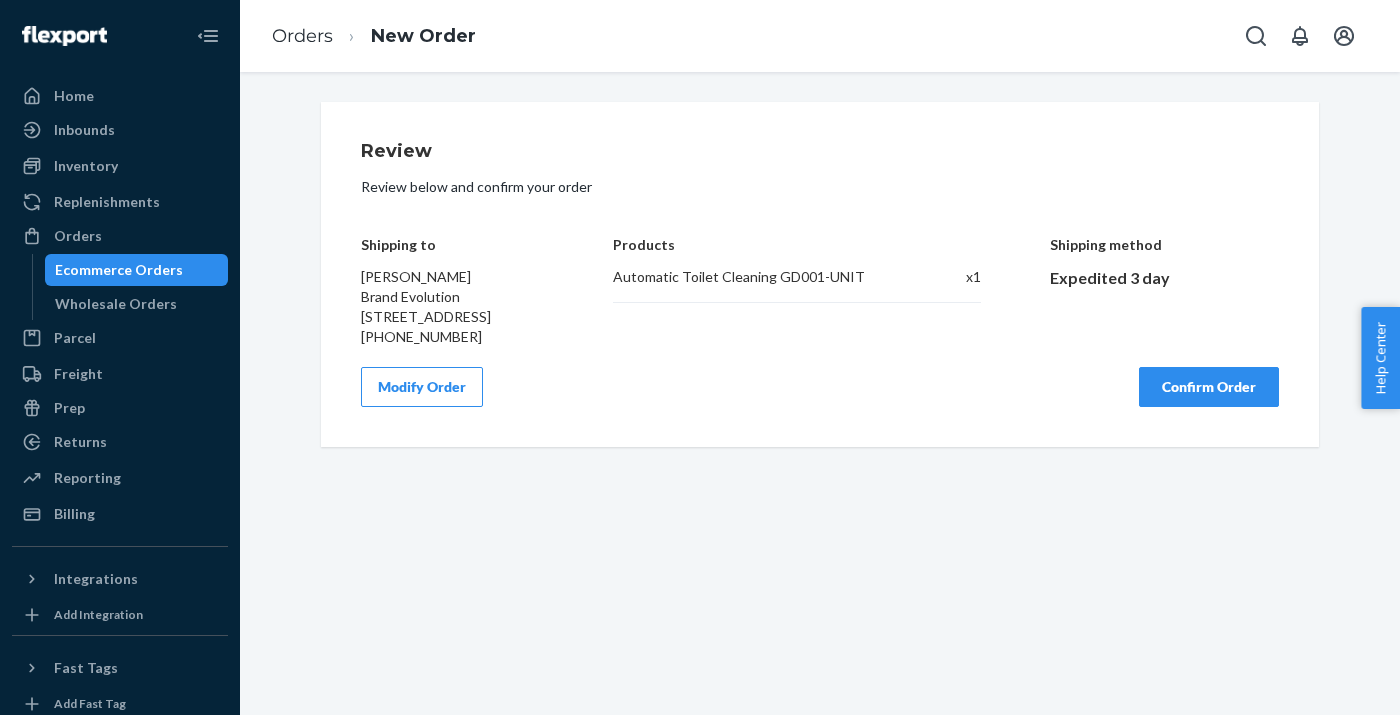 click on "Confirm Order" at bounding box center (1209, 387) 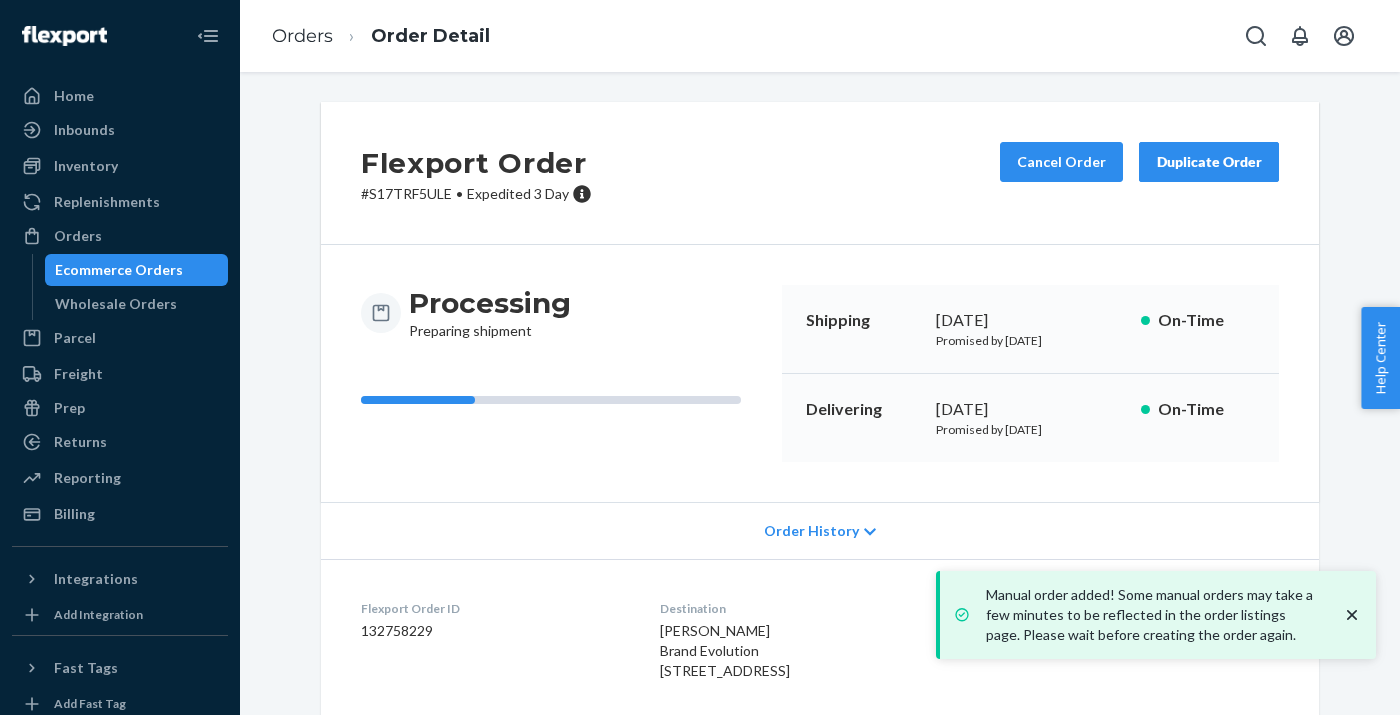 click on "Duplicate Order" at bounding box center [1209, 162] 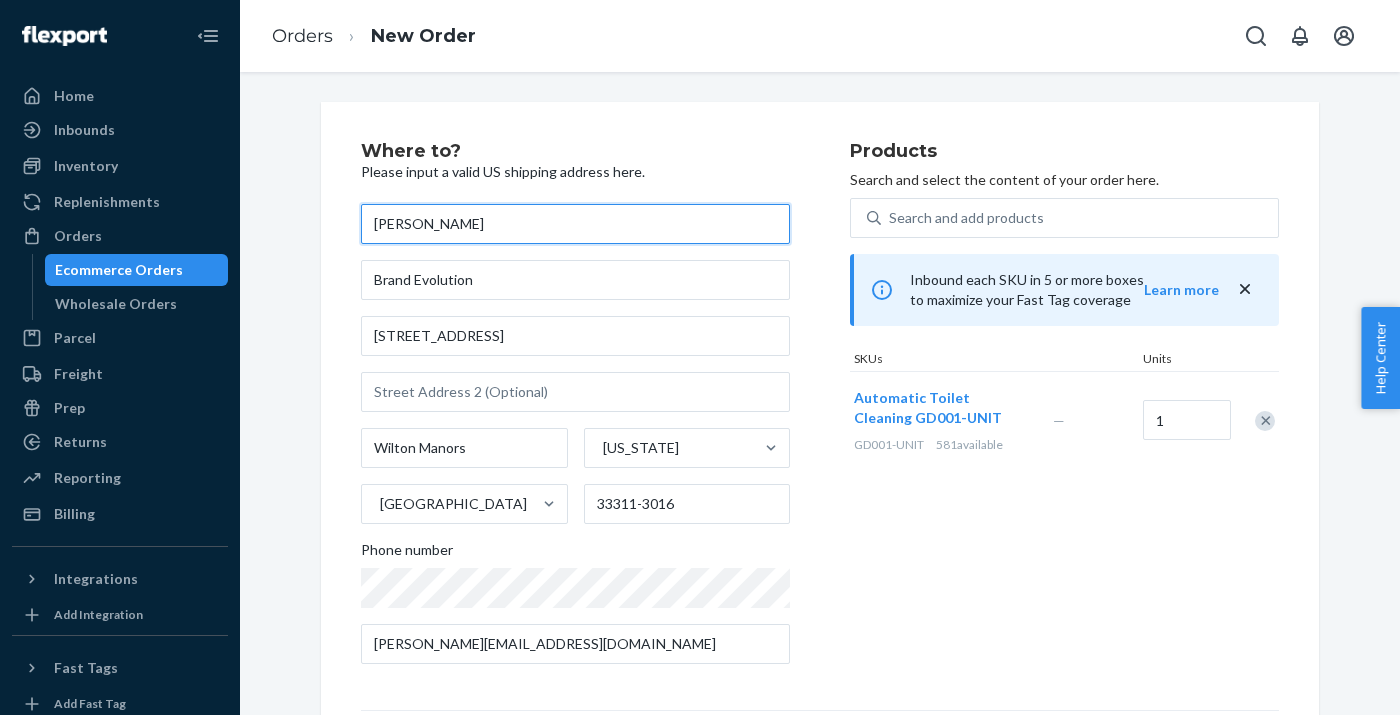 drag, startPoint x: 504, startPoint y: 224, endPoint x: 330, endPoint y: 221, distance: 174.02586 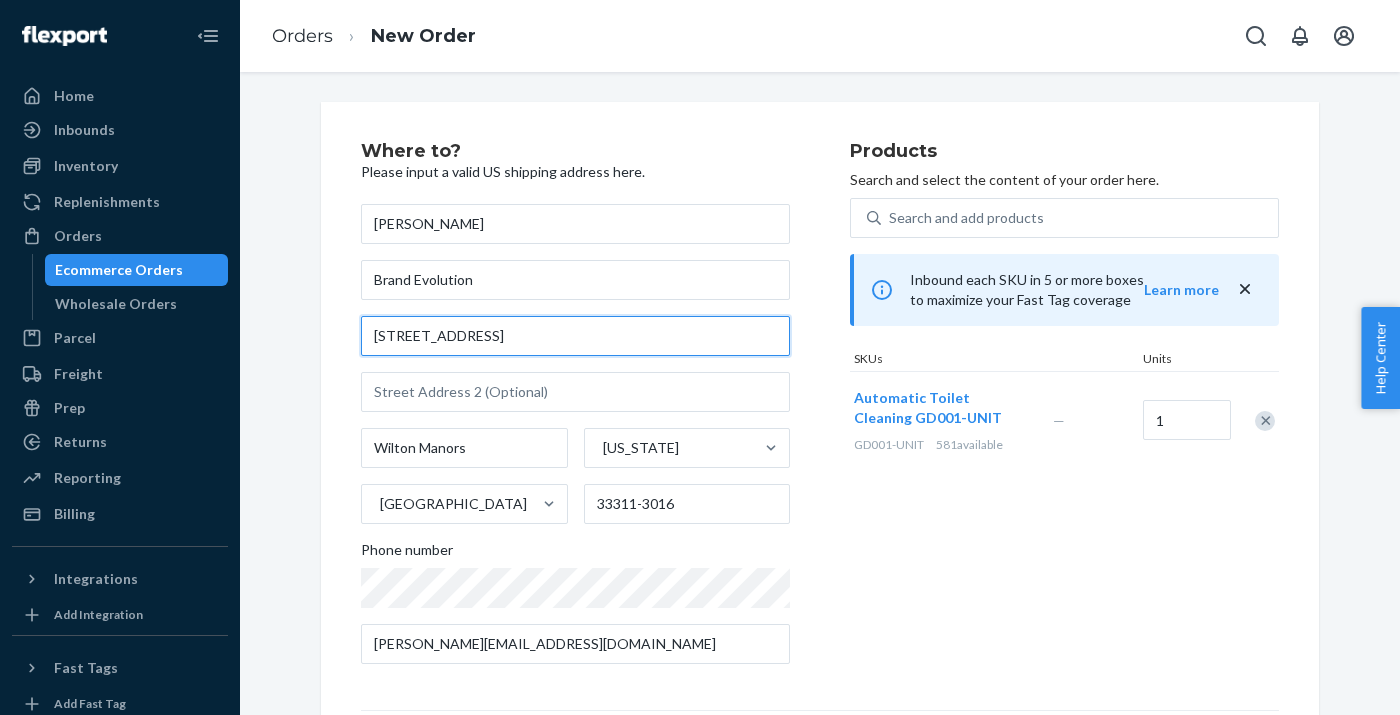 drag, startPoint x: 372, startPoint y: 330, endPoint x: 535, endPoint y: 339, distance: 163.24828 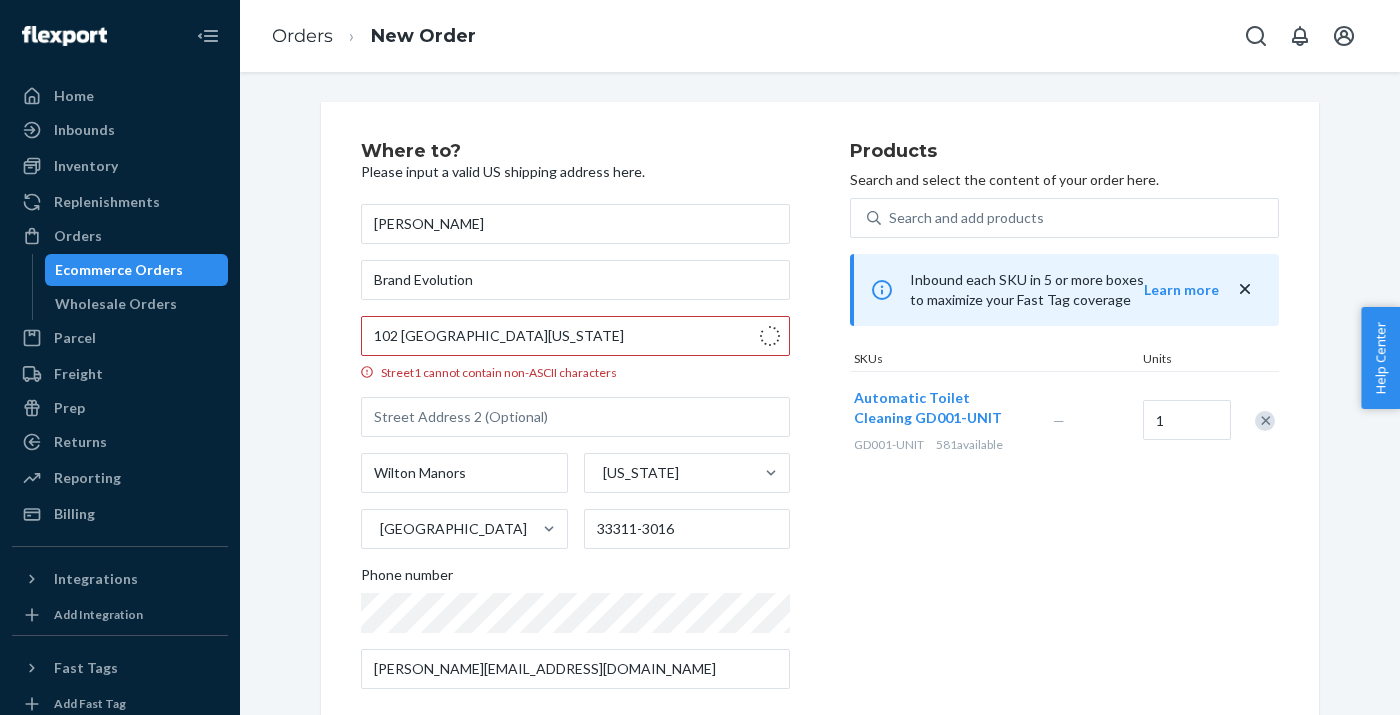type on "102 Yorkshire Dr" 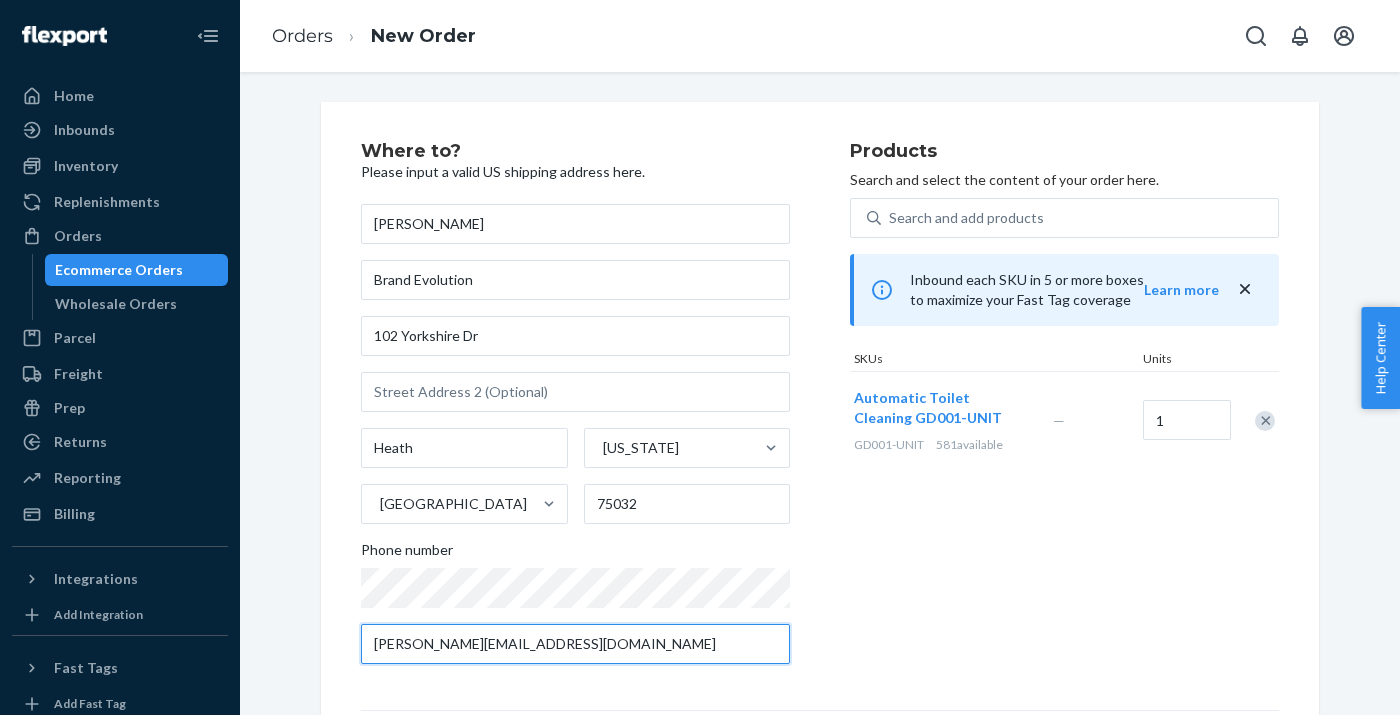 drag, startPoint x: 418, startPoint y: 643, endPoint x: 342, endPoint y: 642, distance: 76.00658 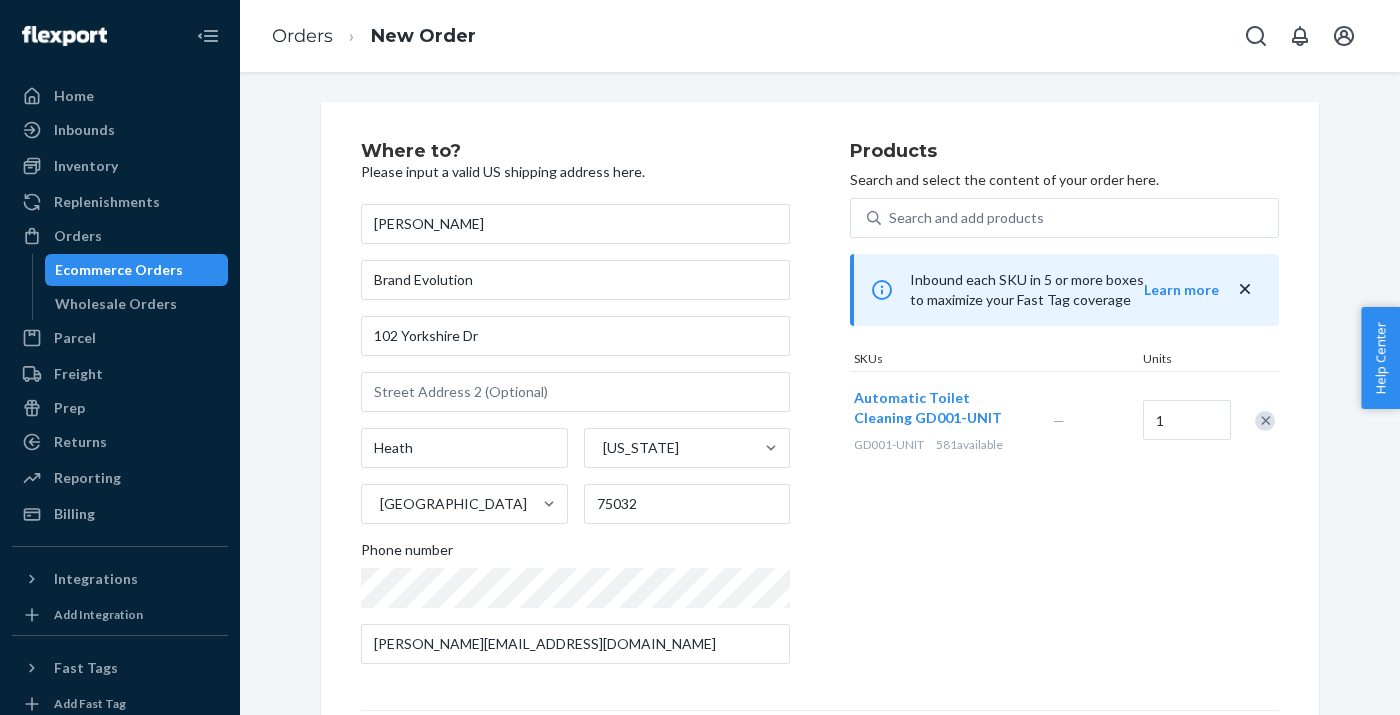 click on "Products Search and select the content of your order here. Search and add products Inbound each SKU in 5 or more boxes to maximize your Fast Tag coverage Learn more SKUs Units Automatic Toilet Cleaning GD001-UNIT GD001-UNIT 581  available — 1" at bounding box center (1064, 411) 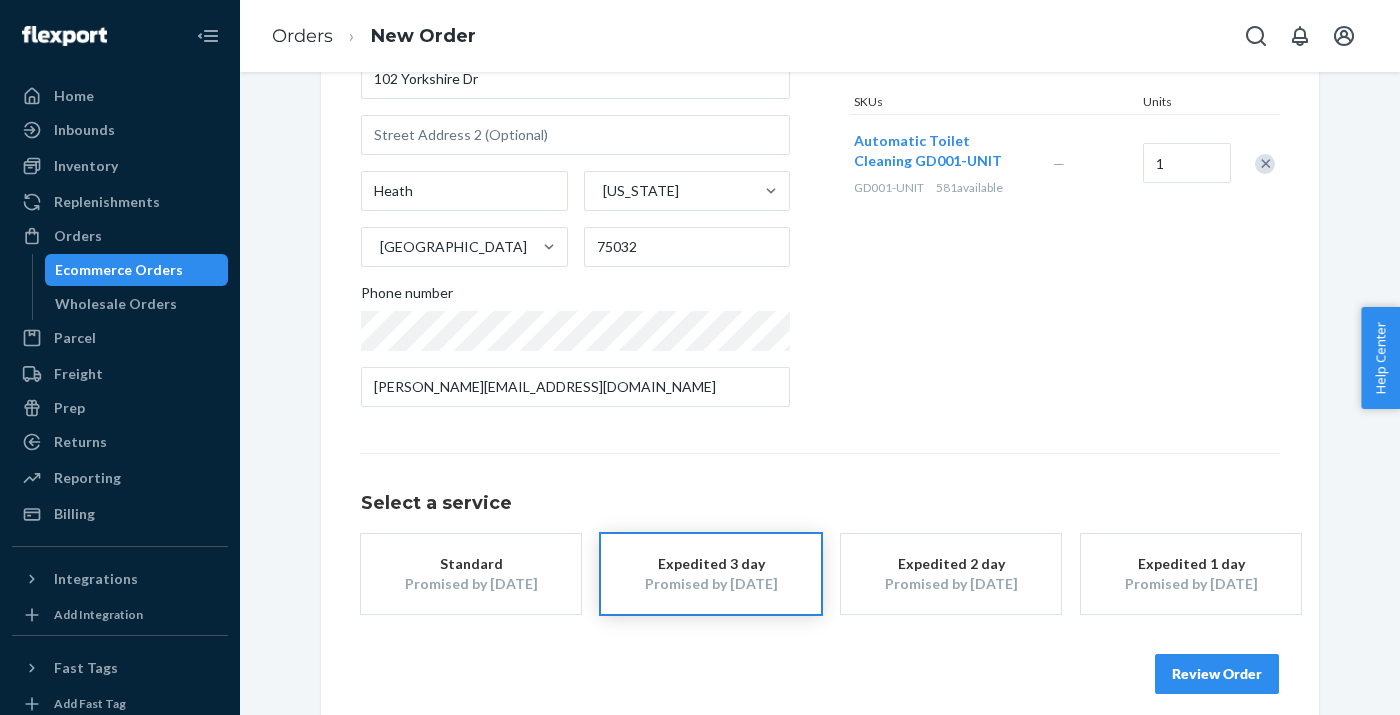 scroll, scrollTop: 266, scrollLeft: 0, axis: vertical 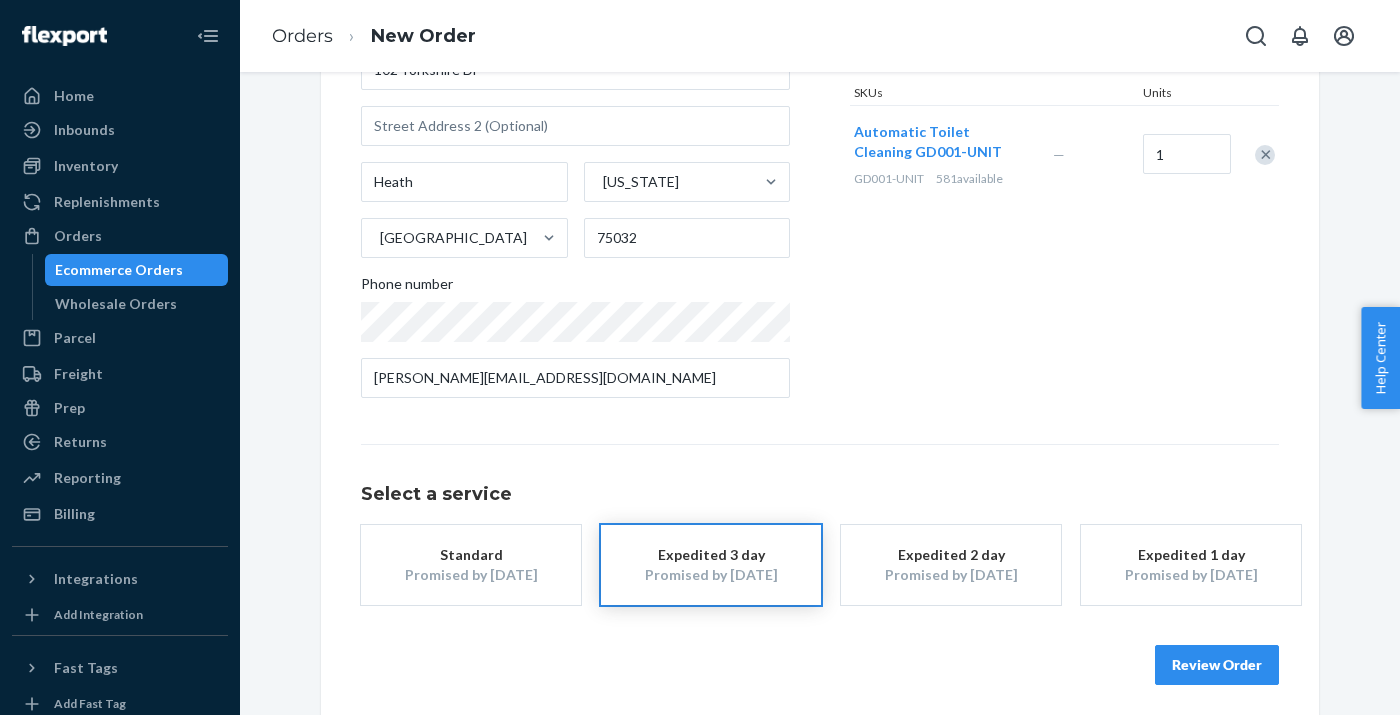 click on "Review Order" at bounding box center (1217, 665) 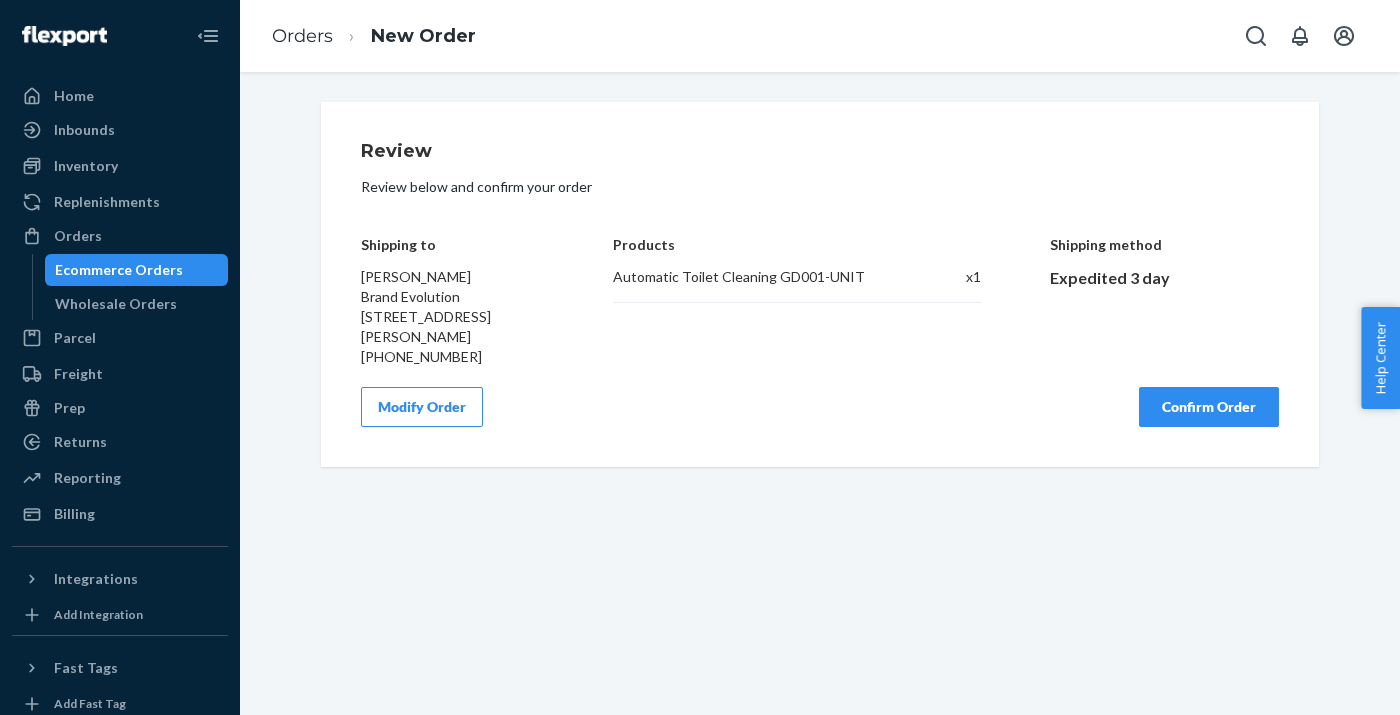 scroll, scrollTop: 0, scrollLeft: 0, axis: both 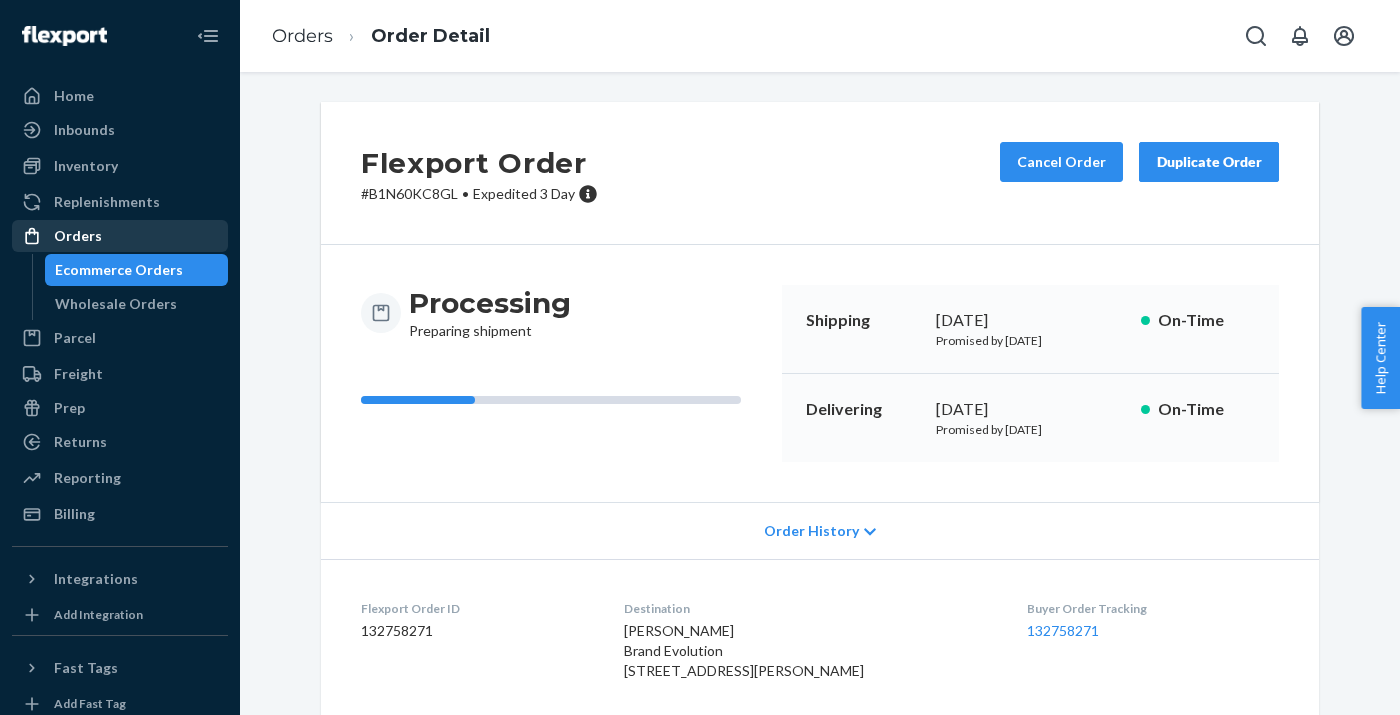 click on "Orders" at bounding box center (120, 236) 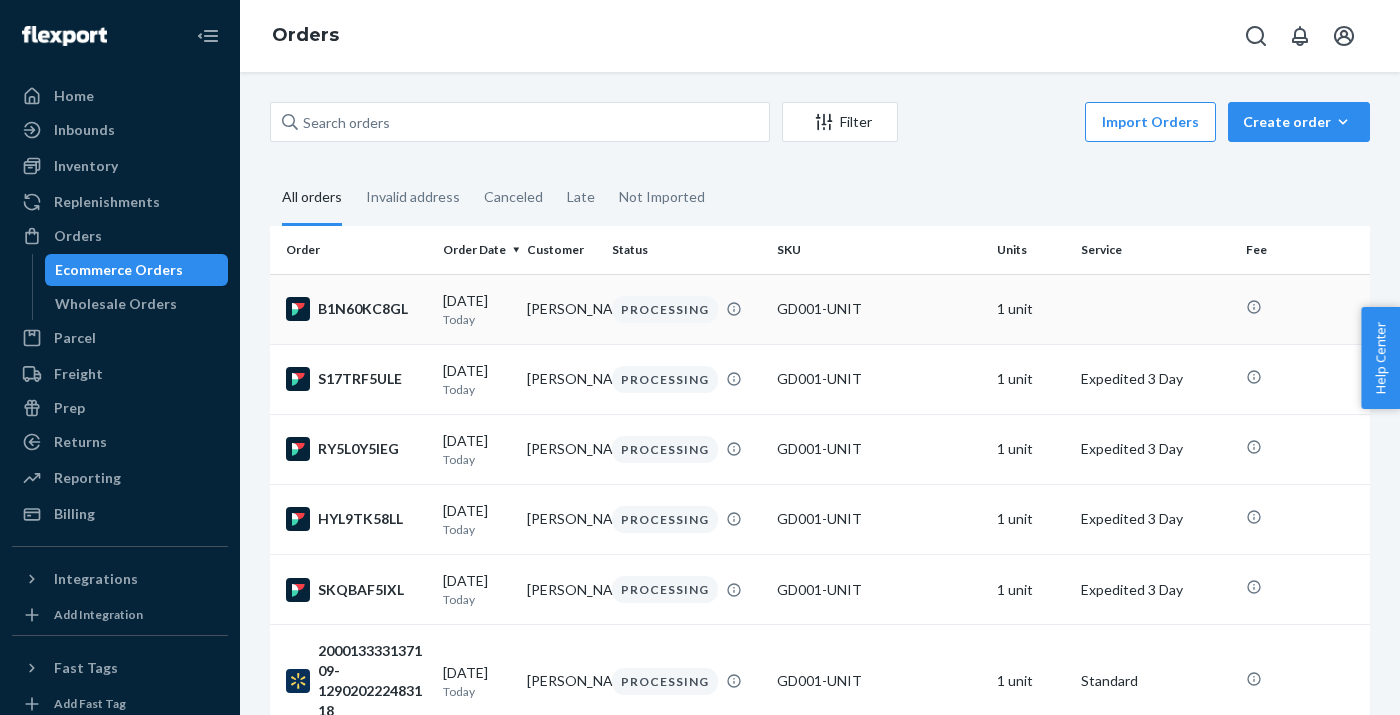 click at bounding box center [1155, 309] 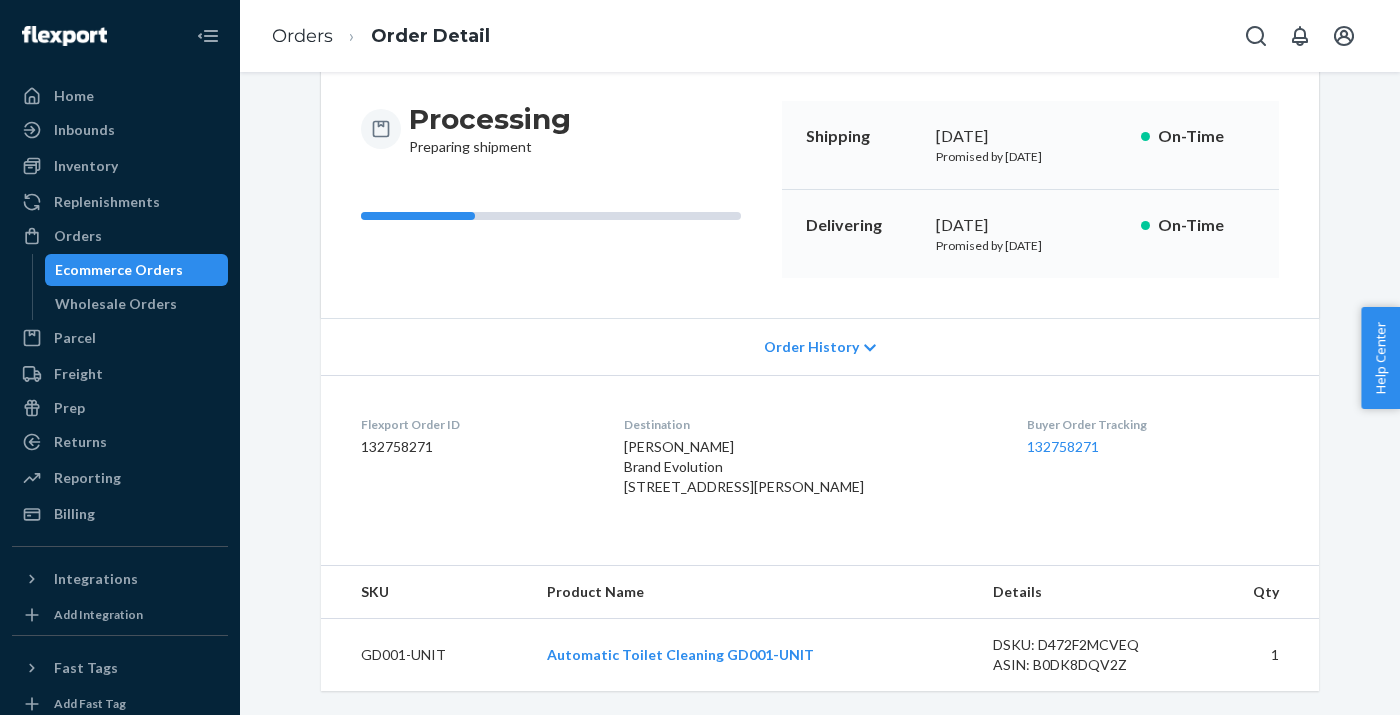 scroll, scrollTop: 222, scrollLeft: 0, axis: vertical 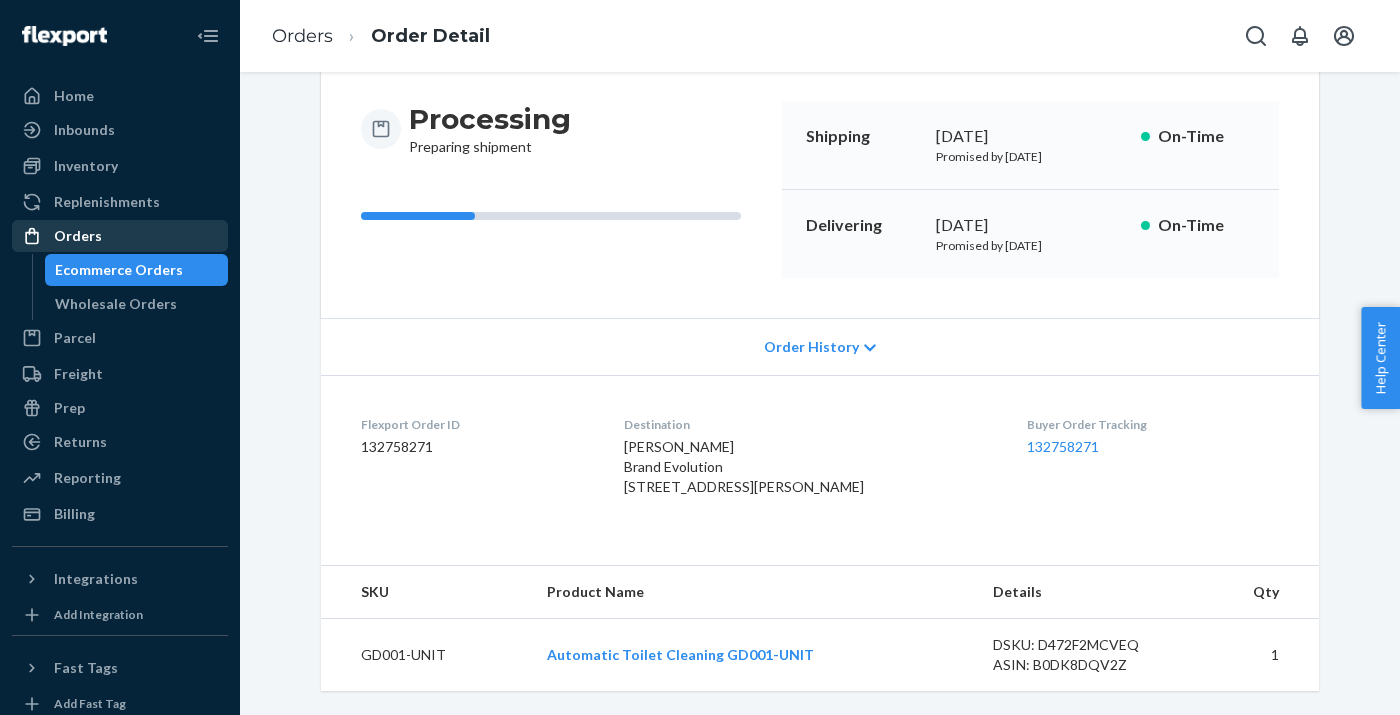 click on "Orders" at bounding box center (78, 236) 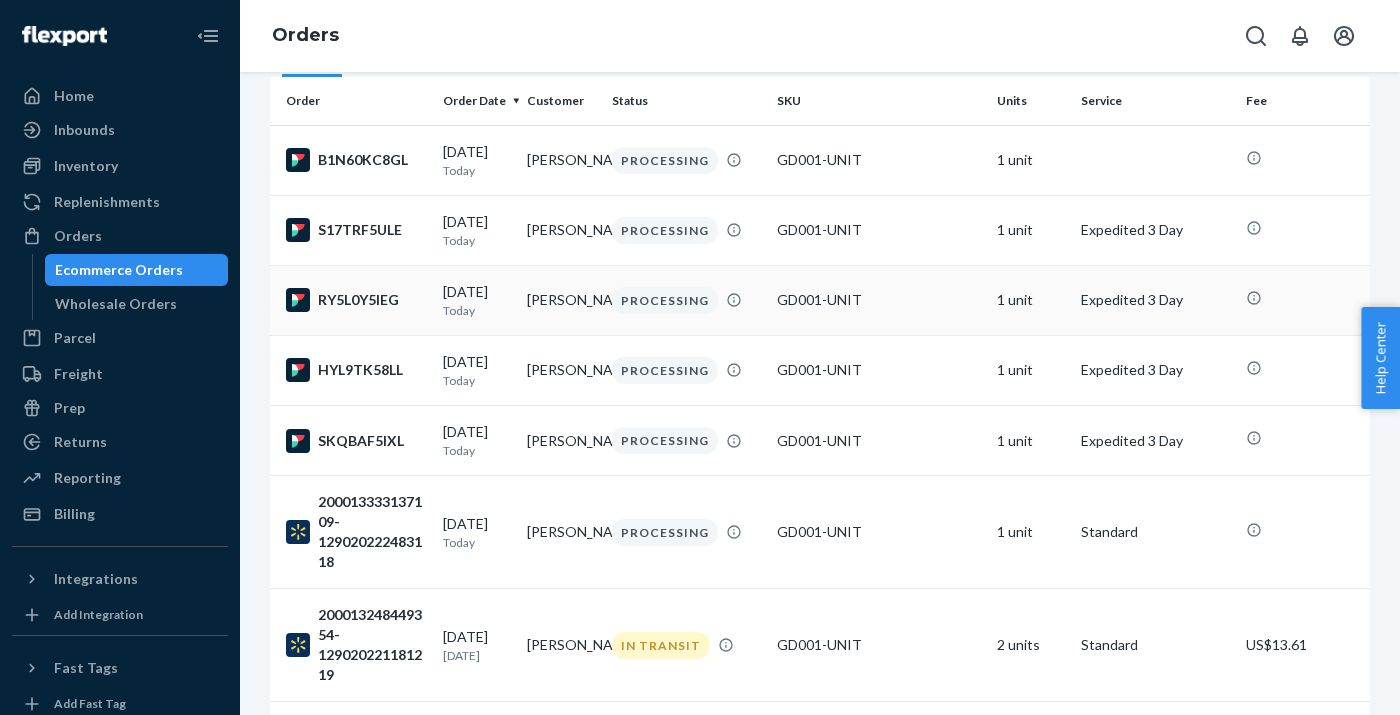 scroll, scrollTop: 153, scrollLeft: 0, axis: vertical 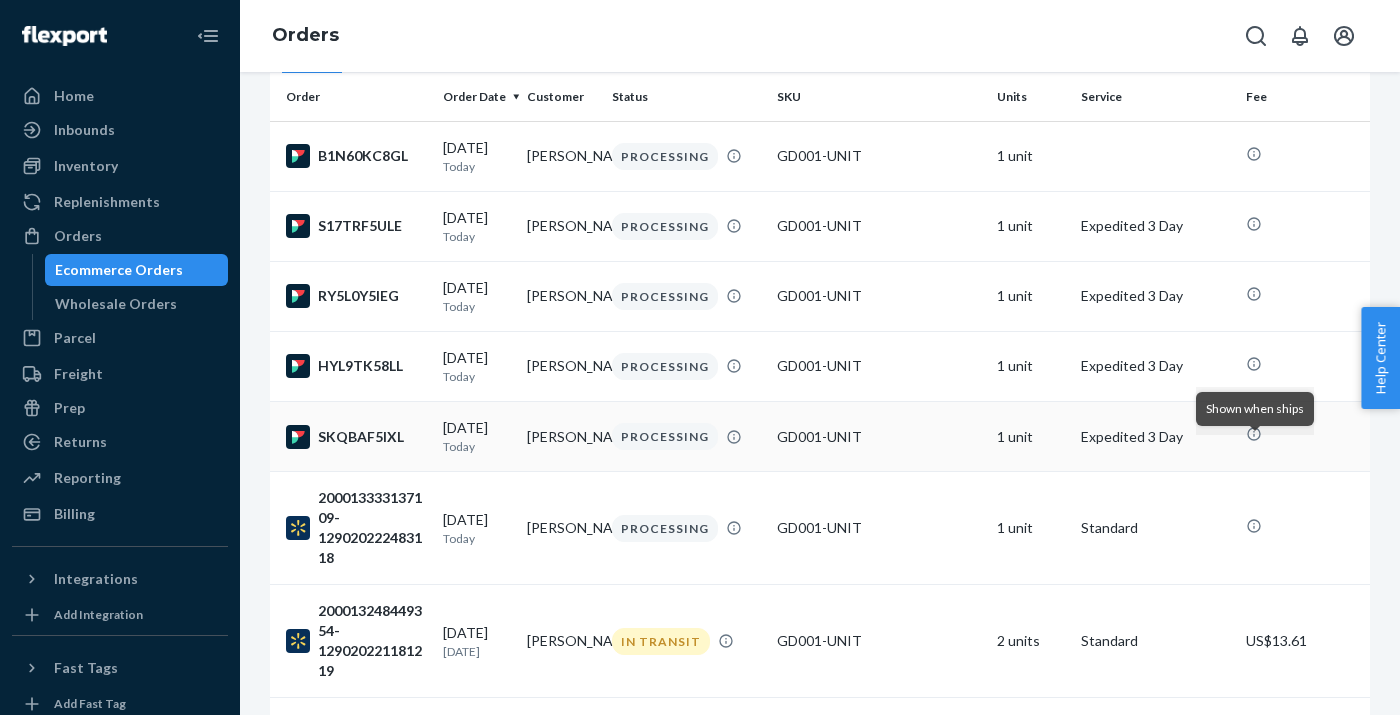 click 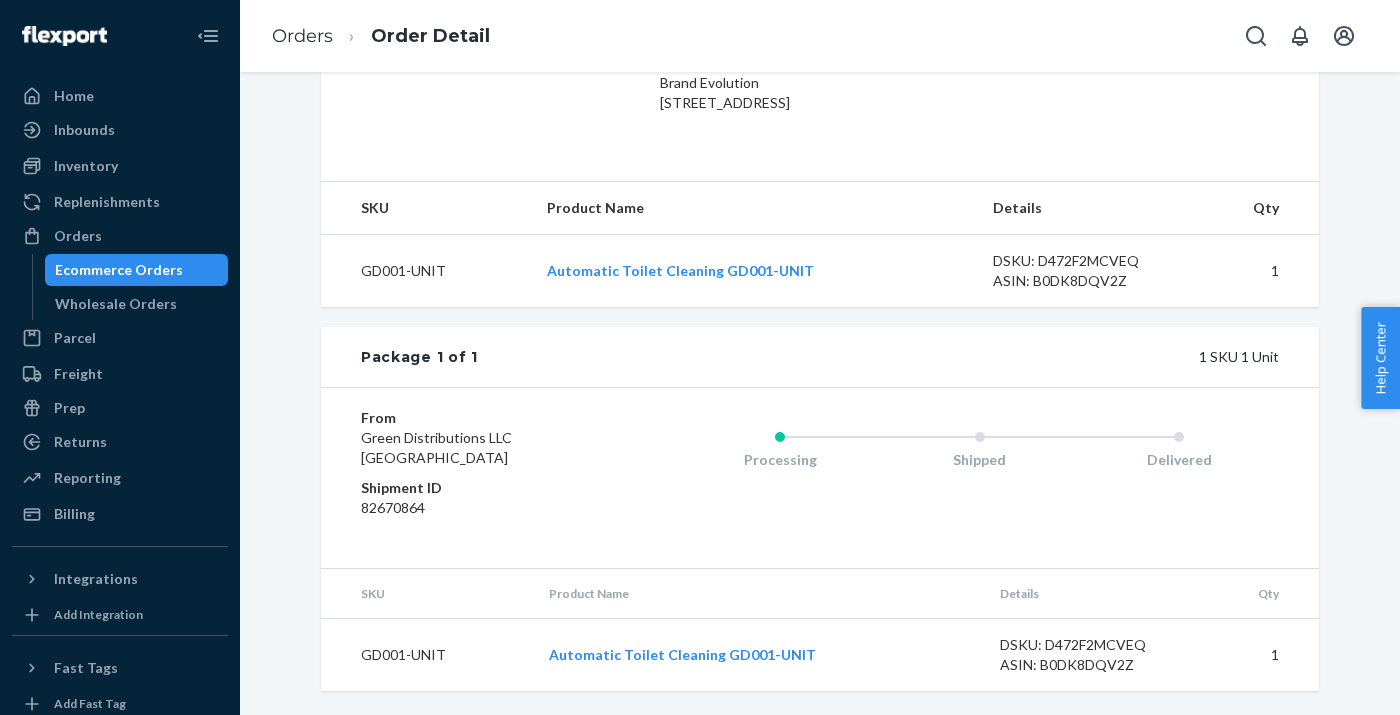 scroll, scrollTop: 606, scrollLeft: 0, axis: vertical 